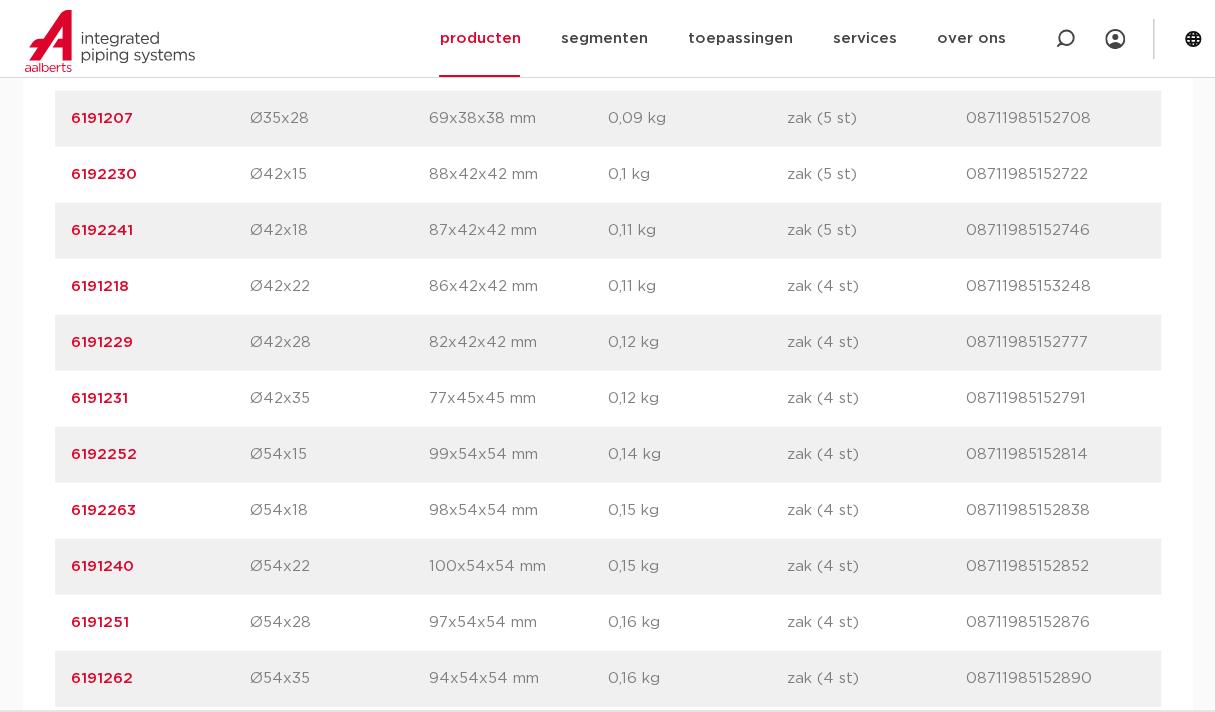 scroll, scrollTop: 0, scrollLeft: 0, axis: both 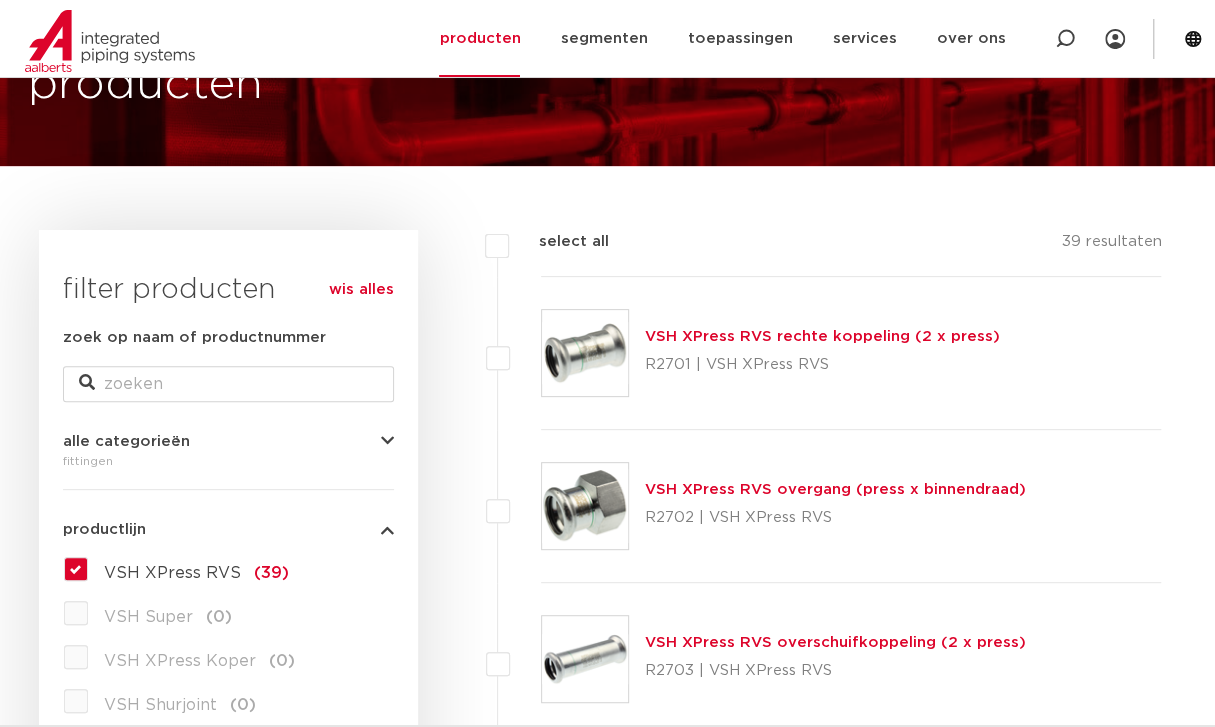 click on "VSH XPress RVS rechte koppeling (2 x press)" at bounding box center [822, 336] 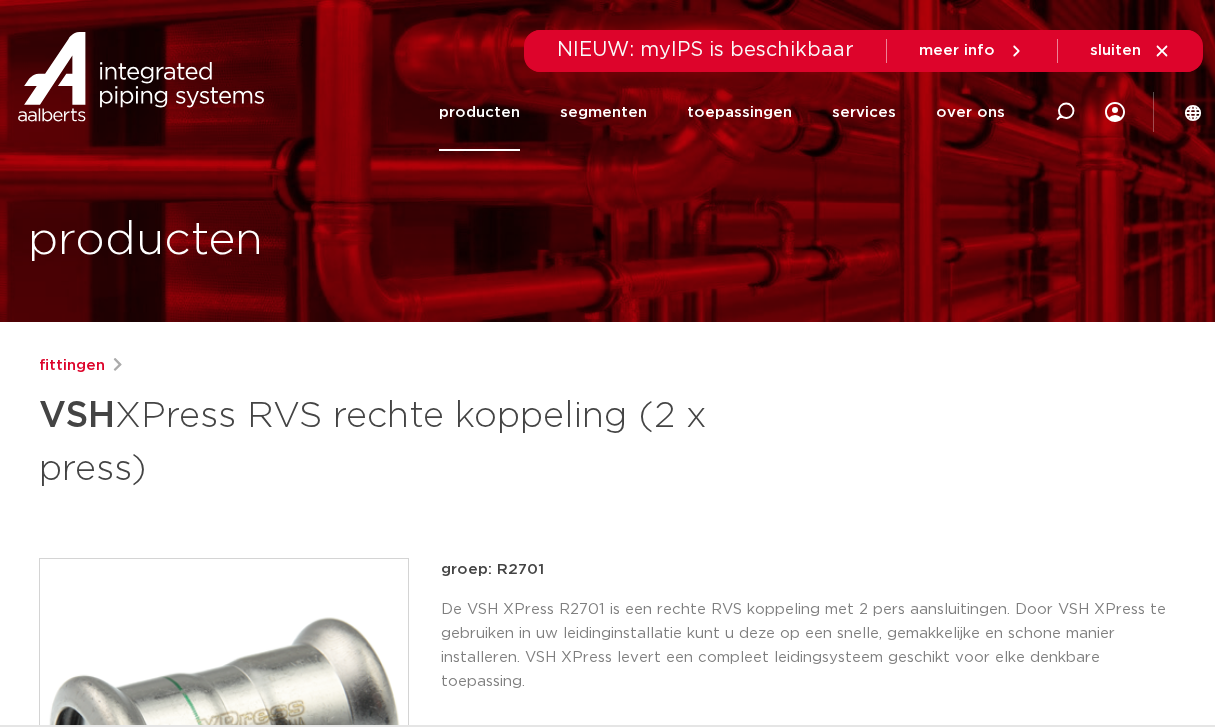 scroll, scrollTop: 0, scrollLeft: 0, axis: both 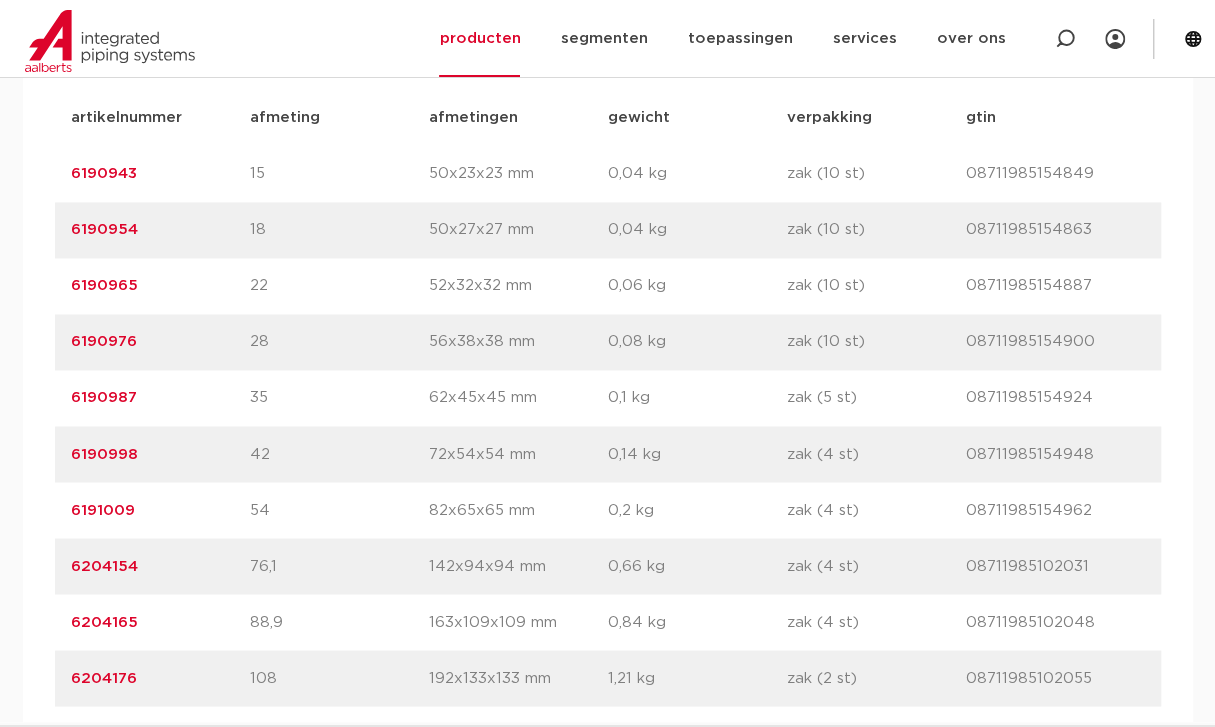 drag, startPoint x: 145, startPoint y: 450, endPoint x: 68, endPoint y: 457, distance: 77.31753 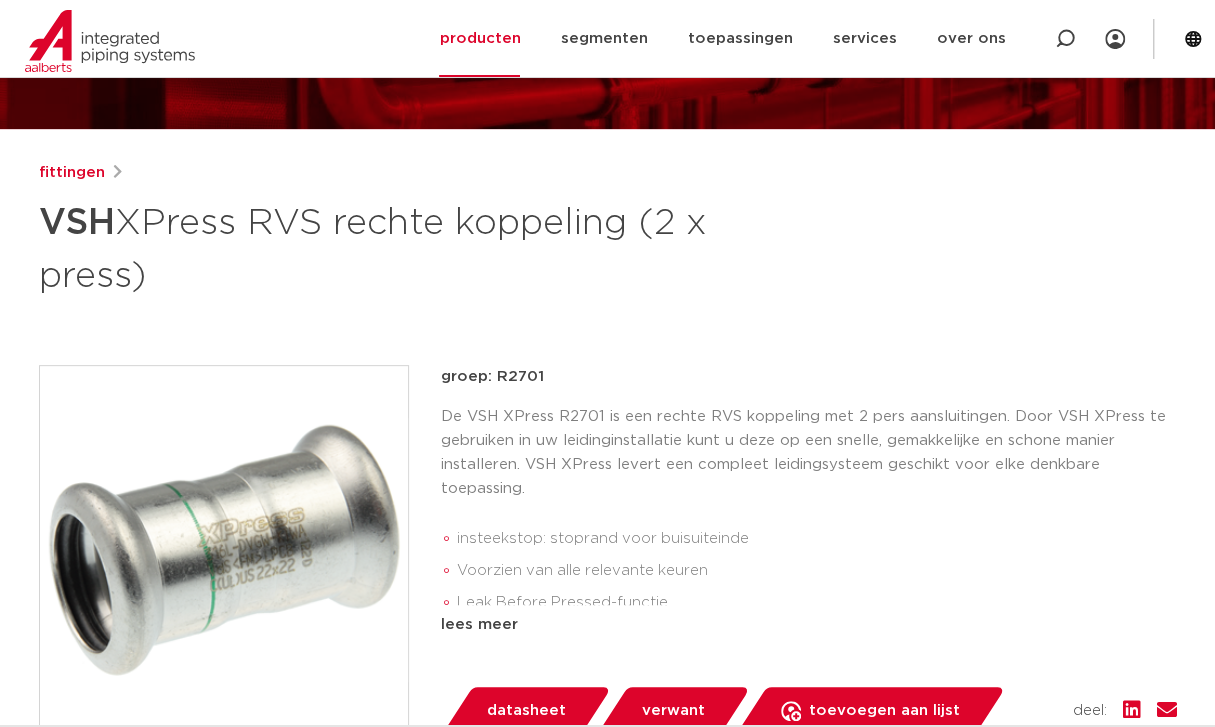 scroll, scrollTop: 0, scrollLeft: 0, axis: both 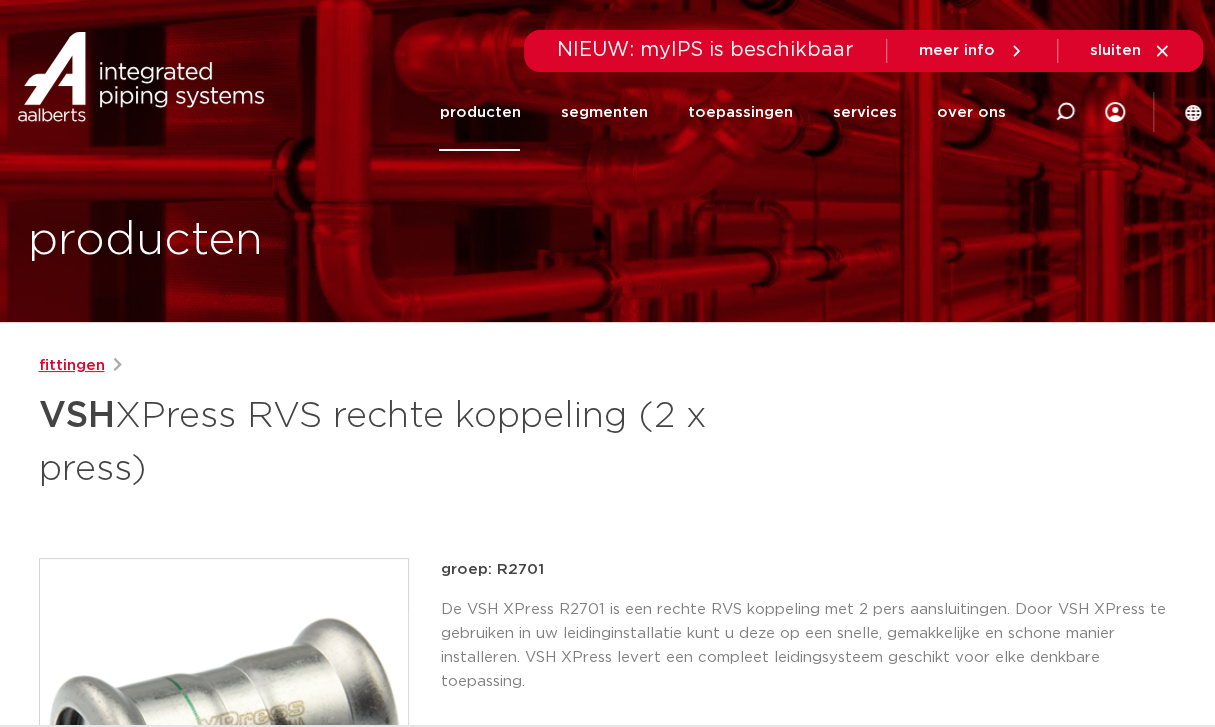click on "fittingen" at bounding box center [72, 366] 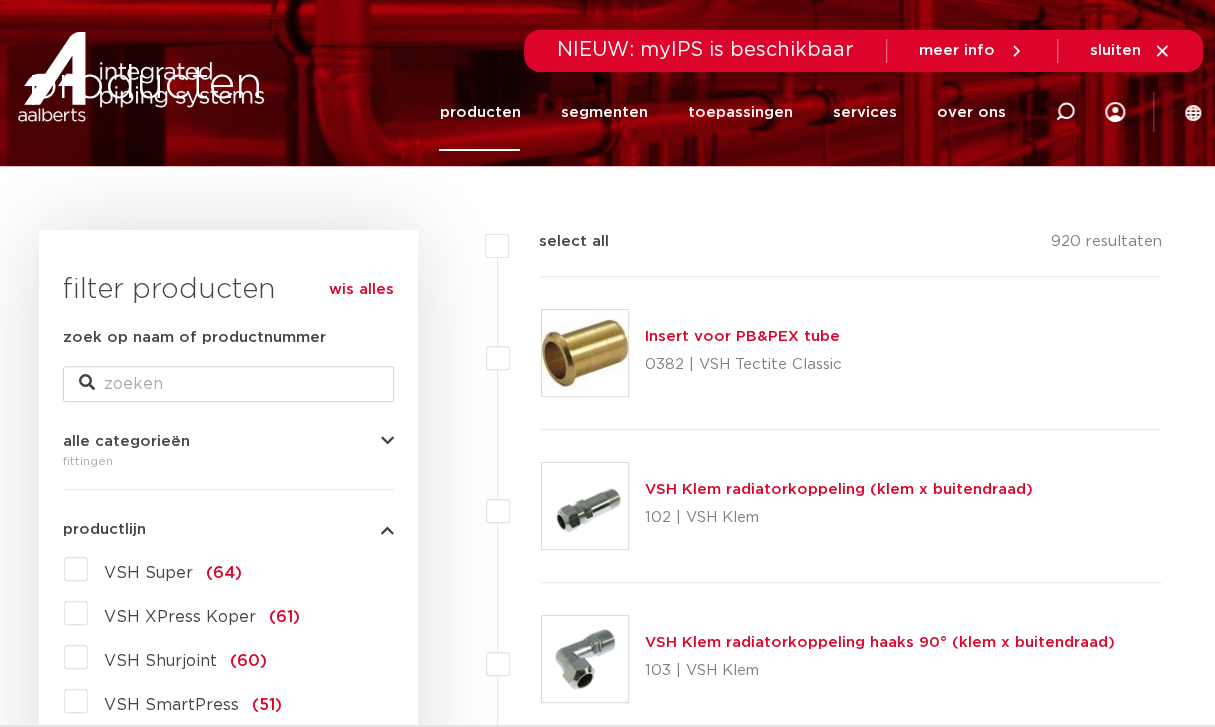 scroll, scrollTop: 156, scrollLeft: 0, axis: vertical 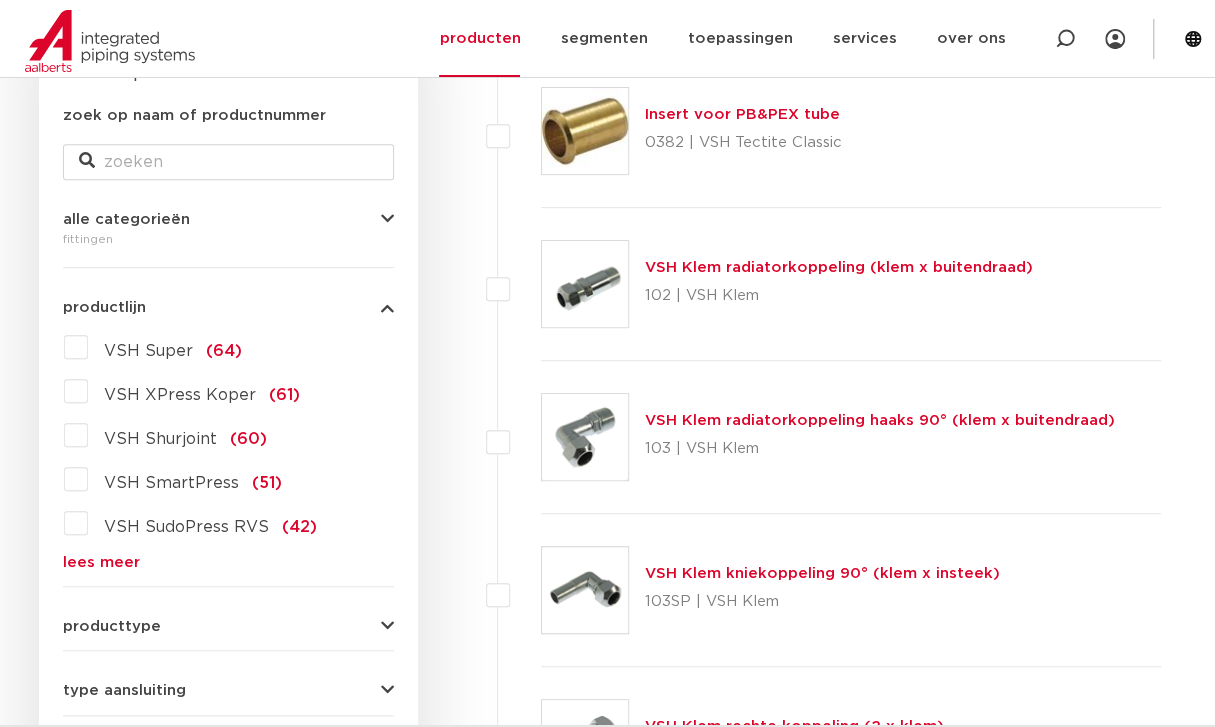 click on "VSH SmartPress" at bounding box center [171, 483] 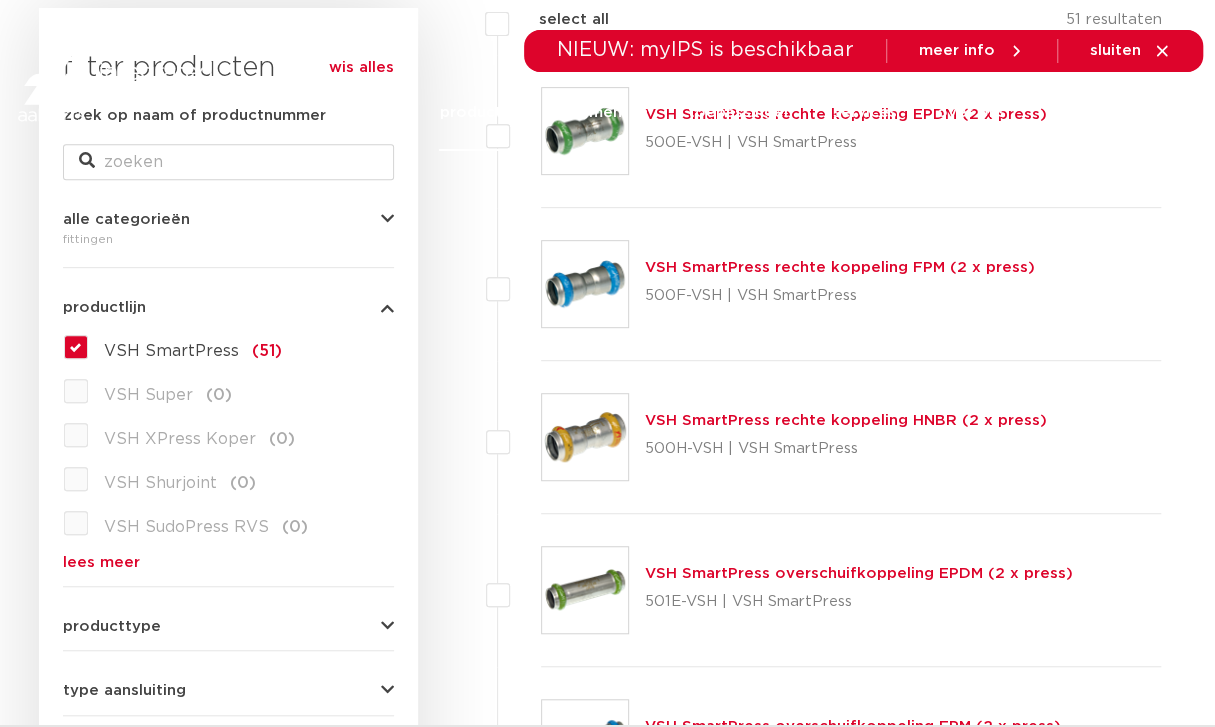 scroll, scrollTop: 378, scrollLeft: 0, axis: vertical 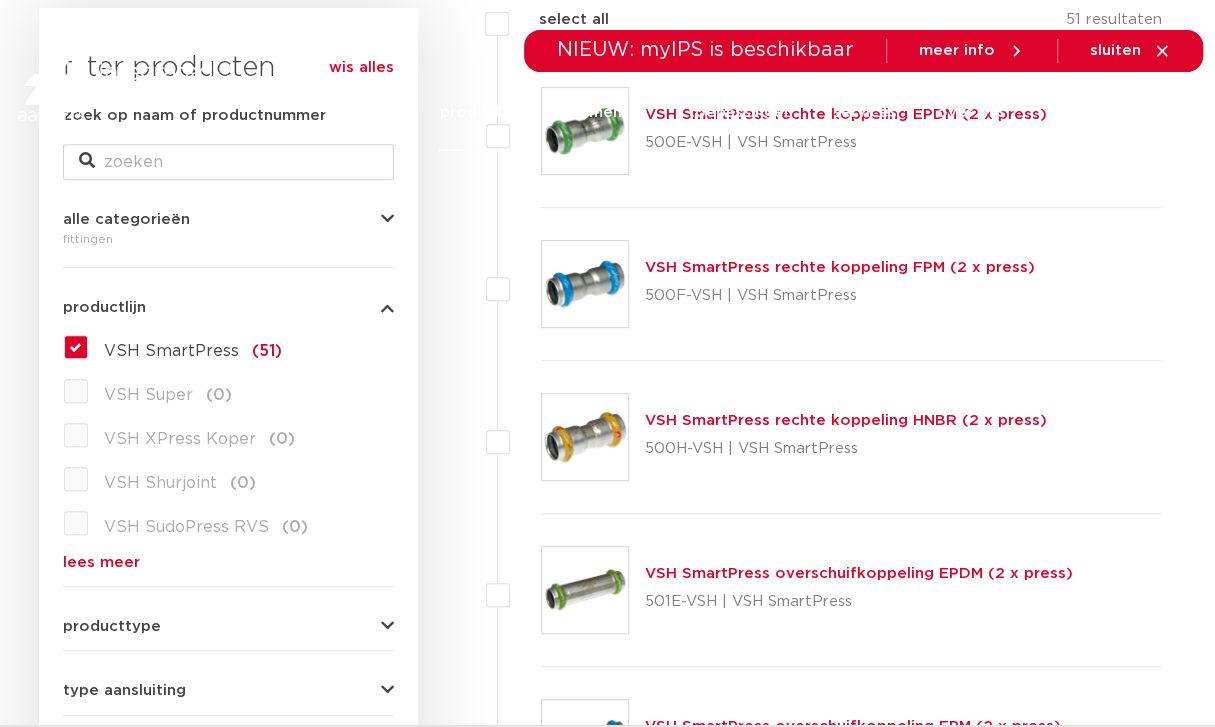 click on "VSH SmartPress
(51)" at bounding box center (185, 347) 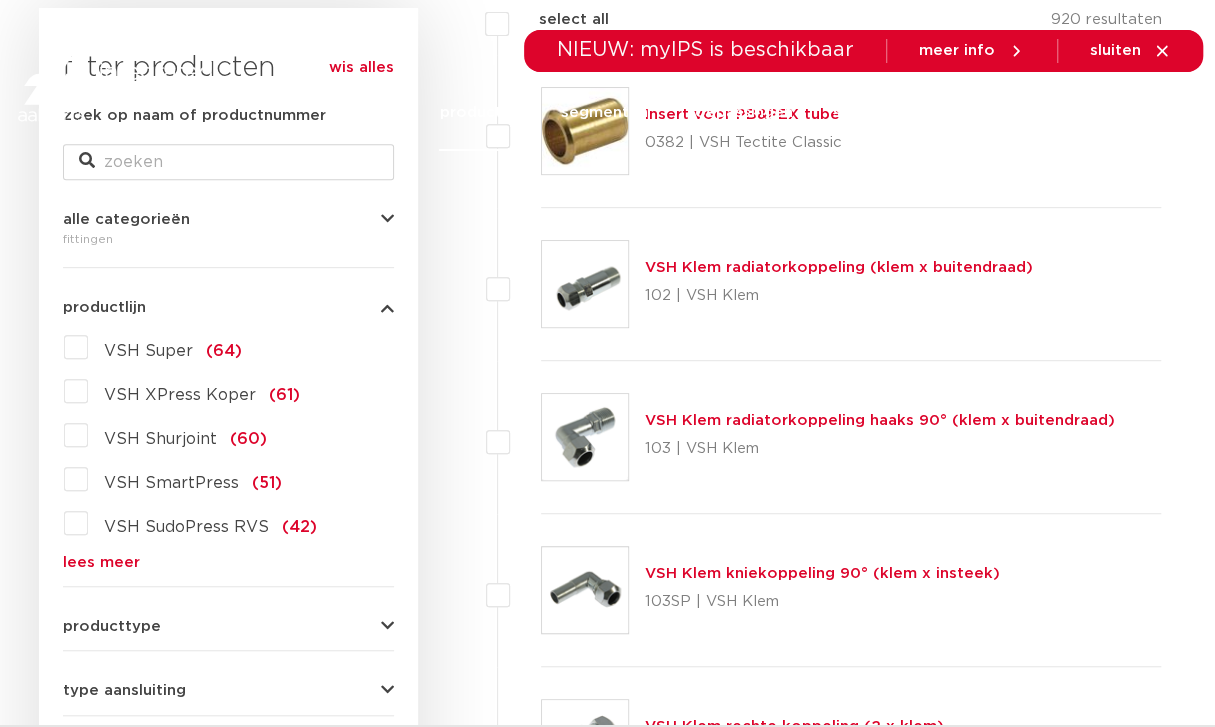 scroll, scrollTop: 378, scrollLeft: 0, axis: vertical 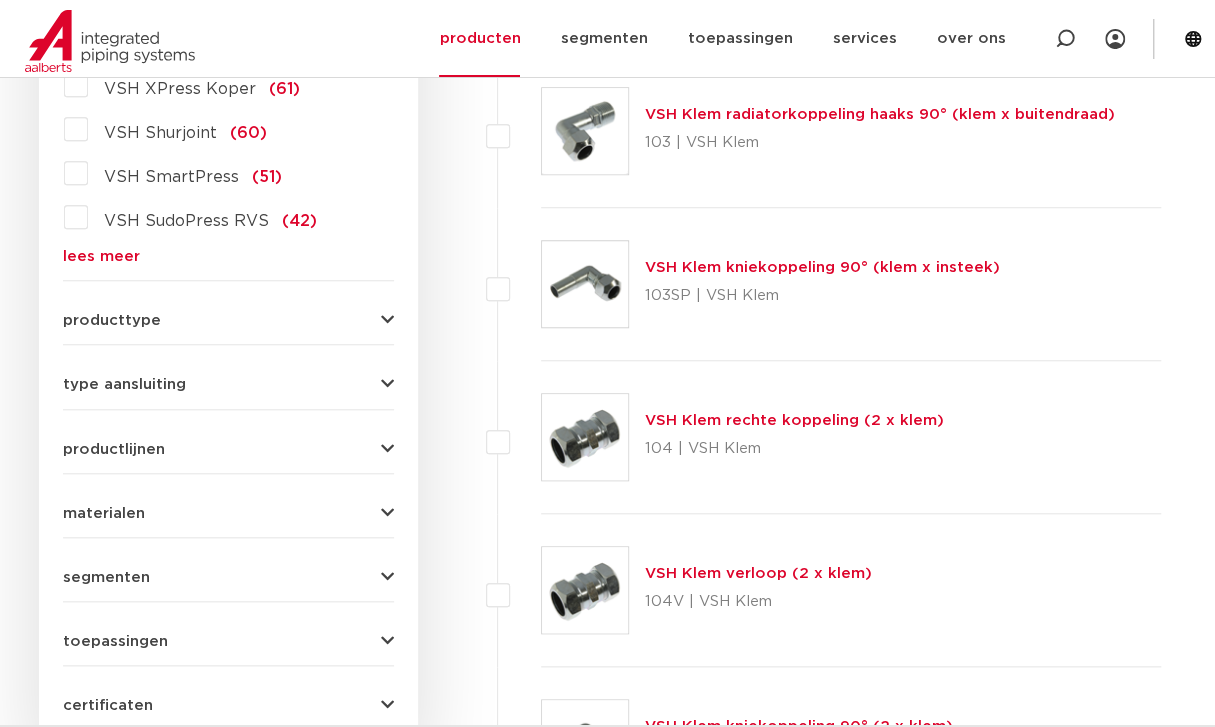 click on "segmenten" at bounding box center (106, 577) 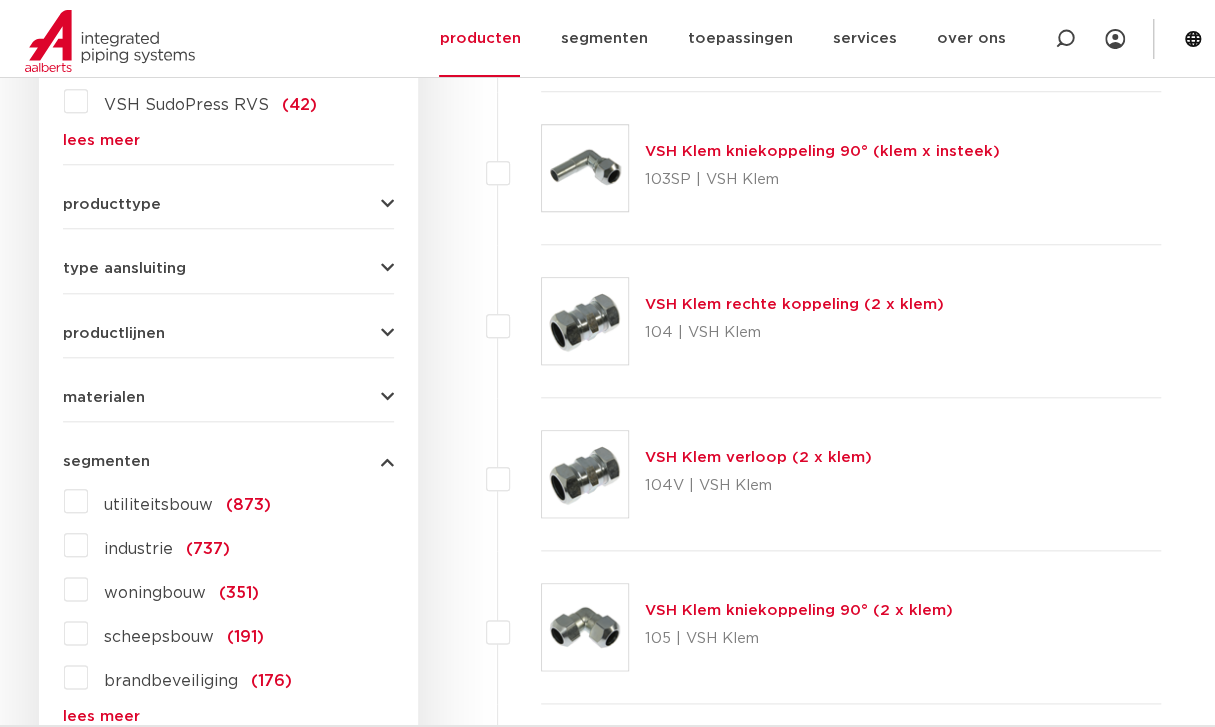 scroll, scrollTop: 802, scrollLeft: 0, axis: vertical 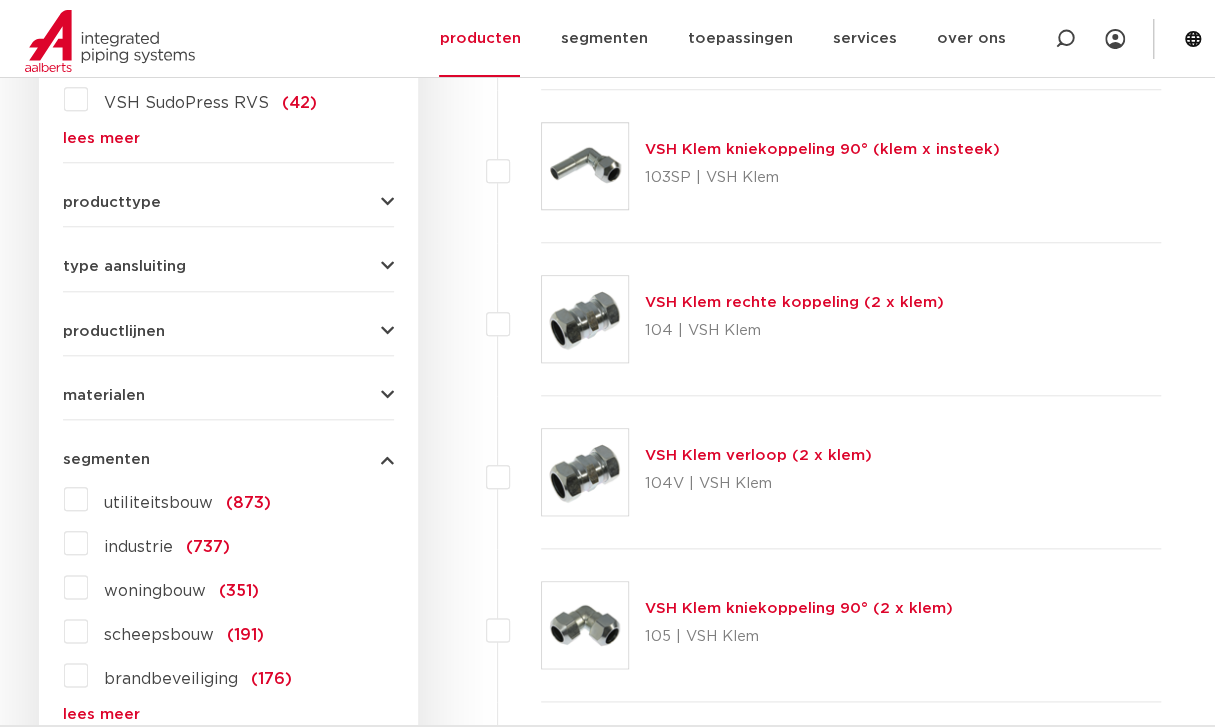 click on "industrie" at bounding box center (138, 547) 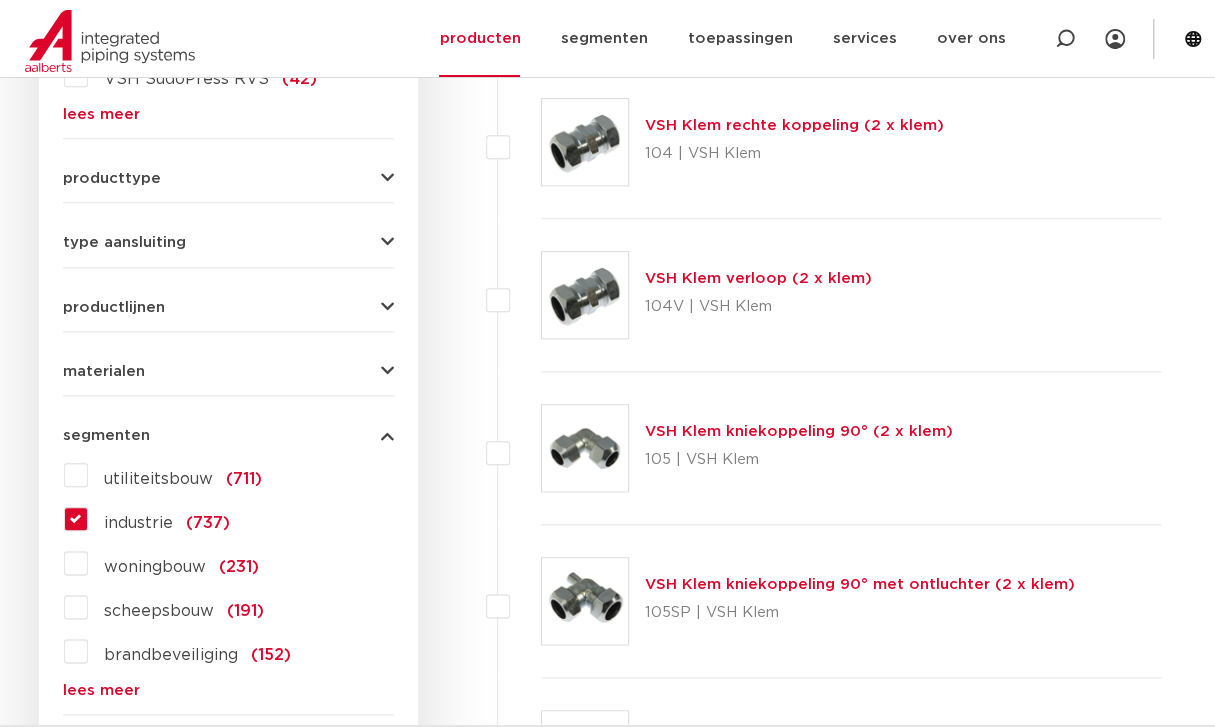 scroll, scrollTop: 826, scrollLeft: 0, axis: vertical 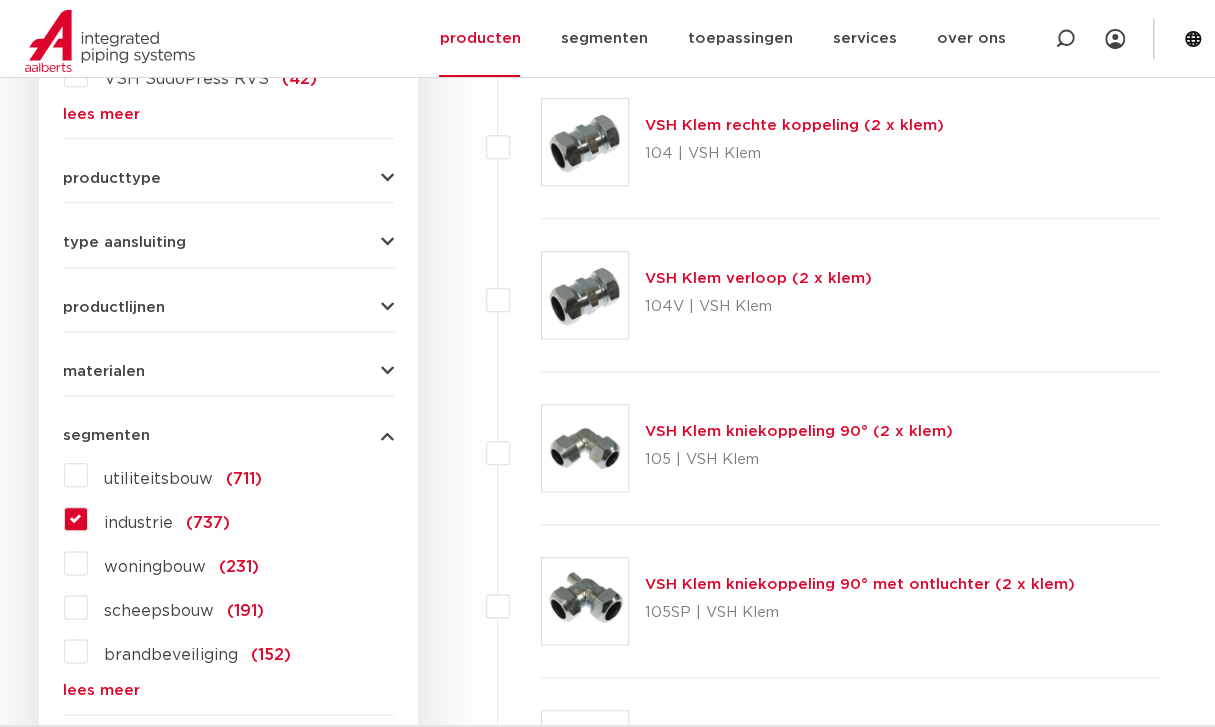 click on "industrie
(737)" at bounding box center (159, 519) 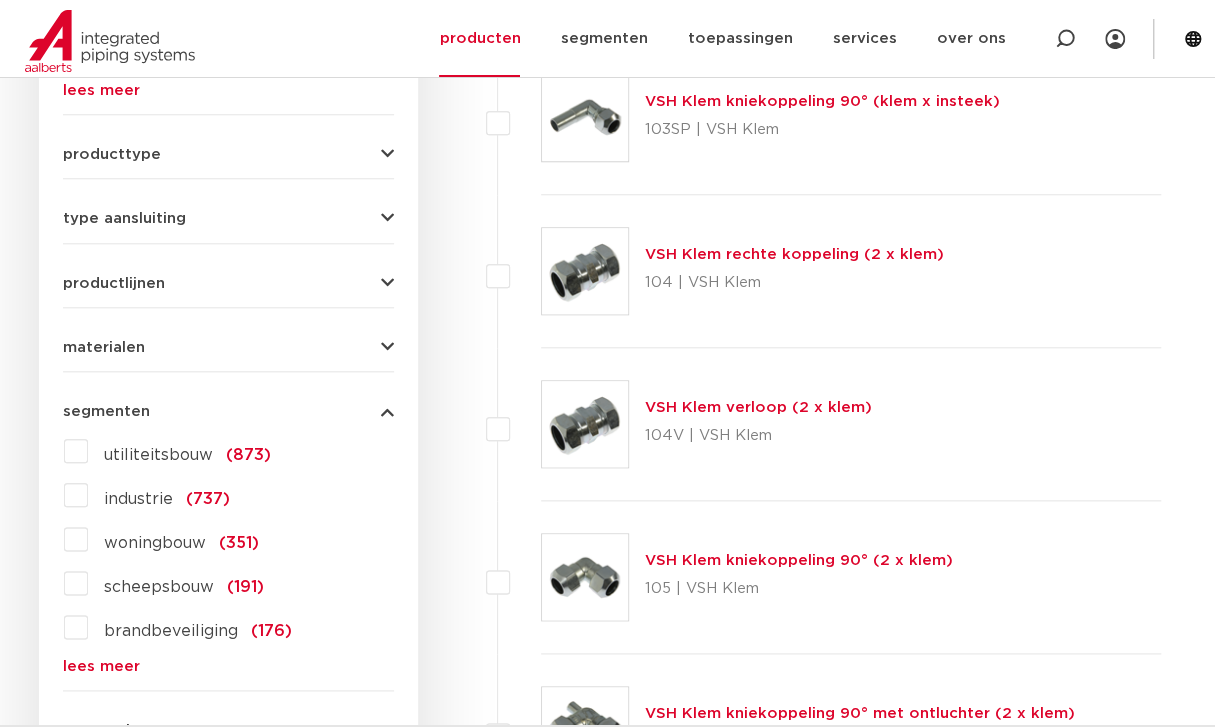 scroll, scrollTop: 850, scrollLeft: 0, axis: vertical 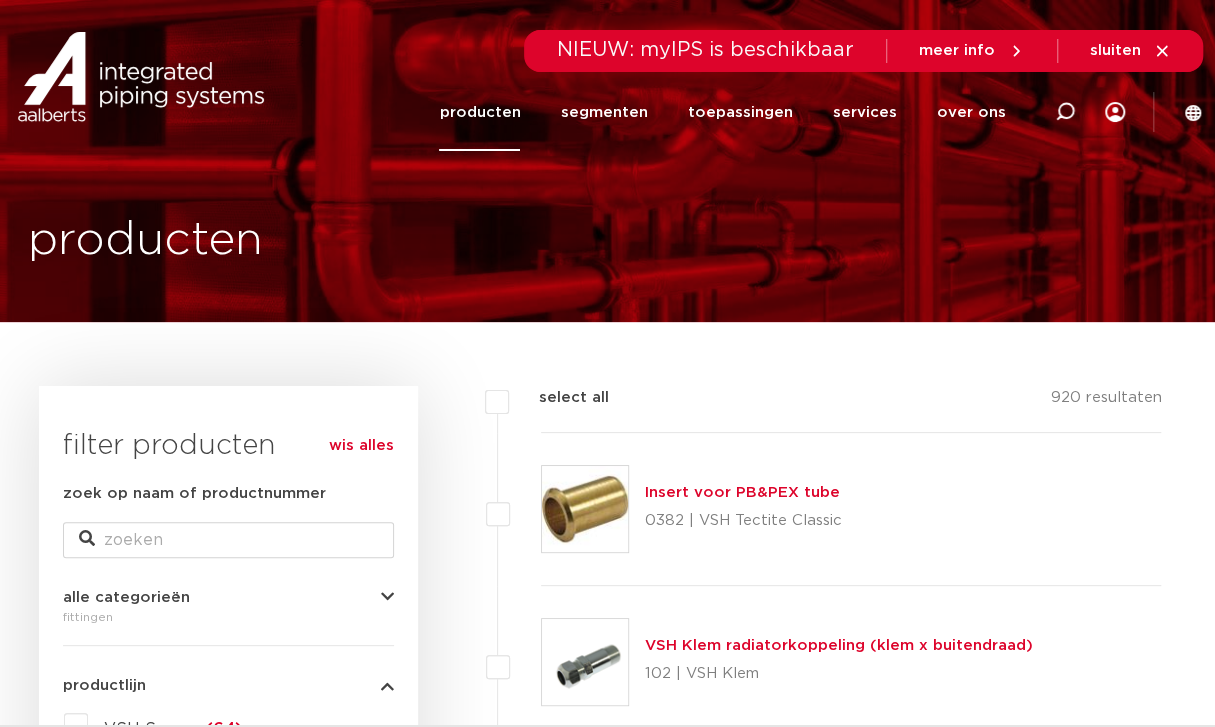 click on "wis alles" at bounding box center [361, 446] 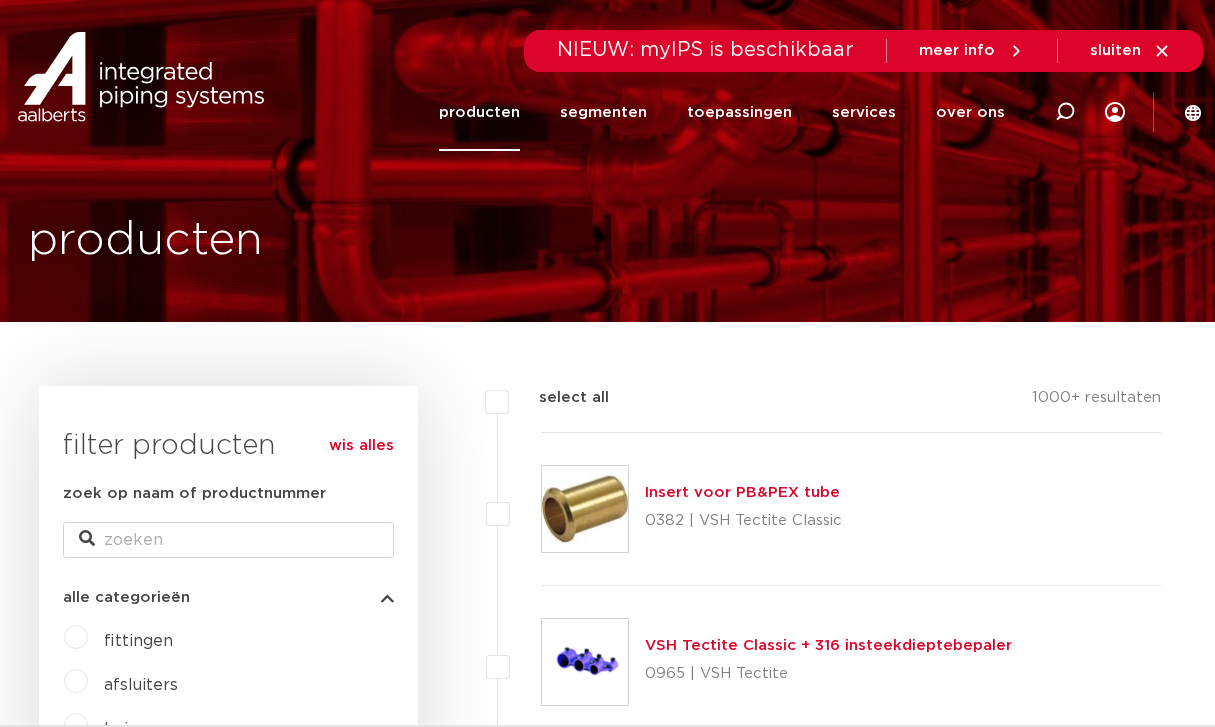 scroll, scrollTop: 0, scrollLeft: 0, axis: both 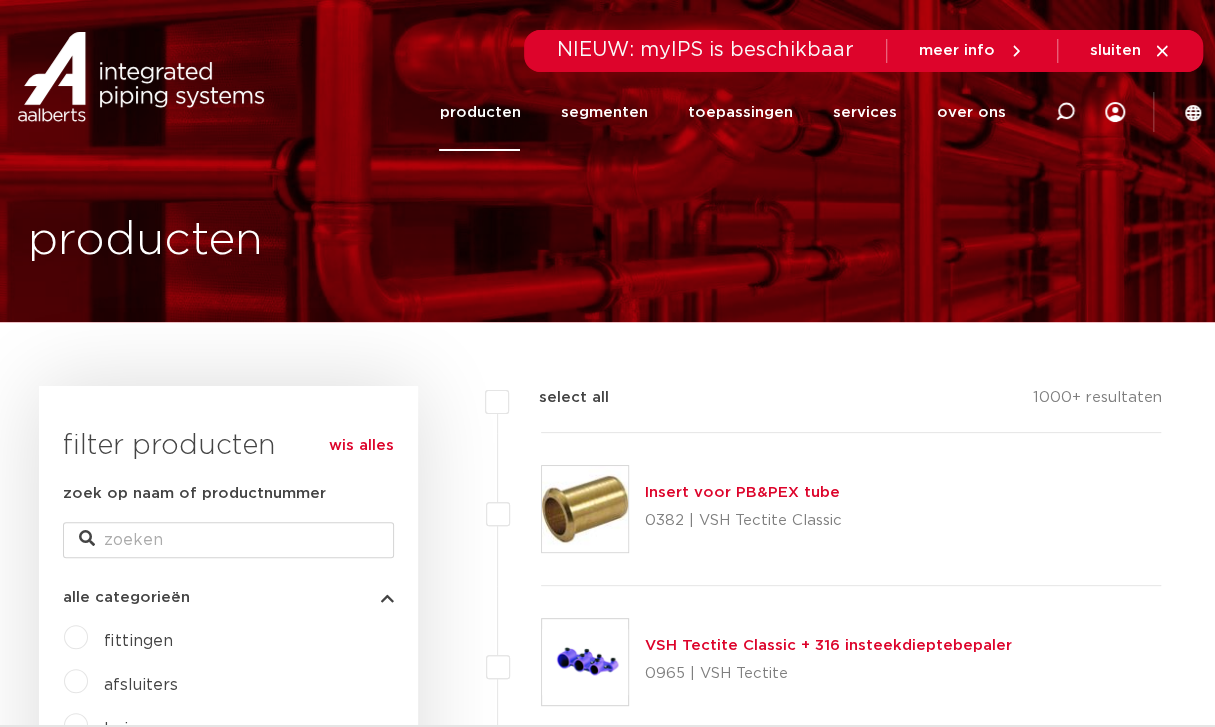 click on "wis alles" at bounding box center [361, 446] 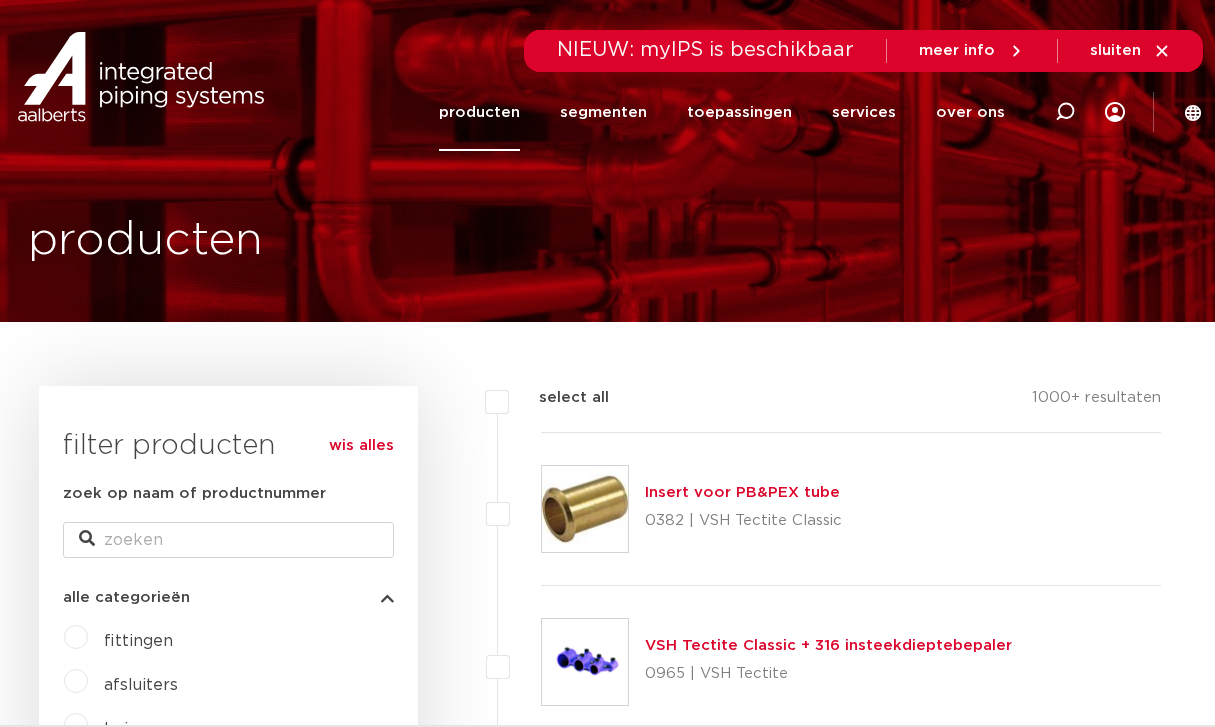 scroll, scrollTop: 0, scrollLeft: 0, axis: both 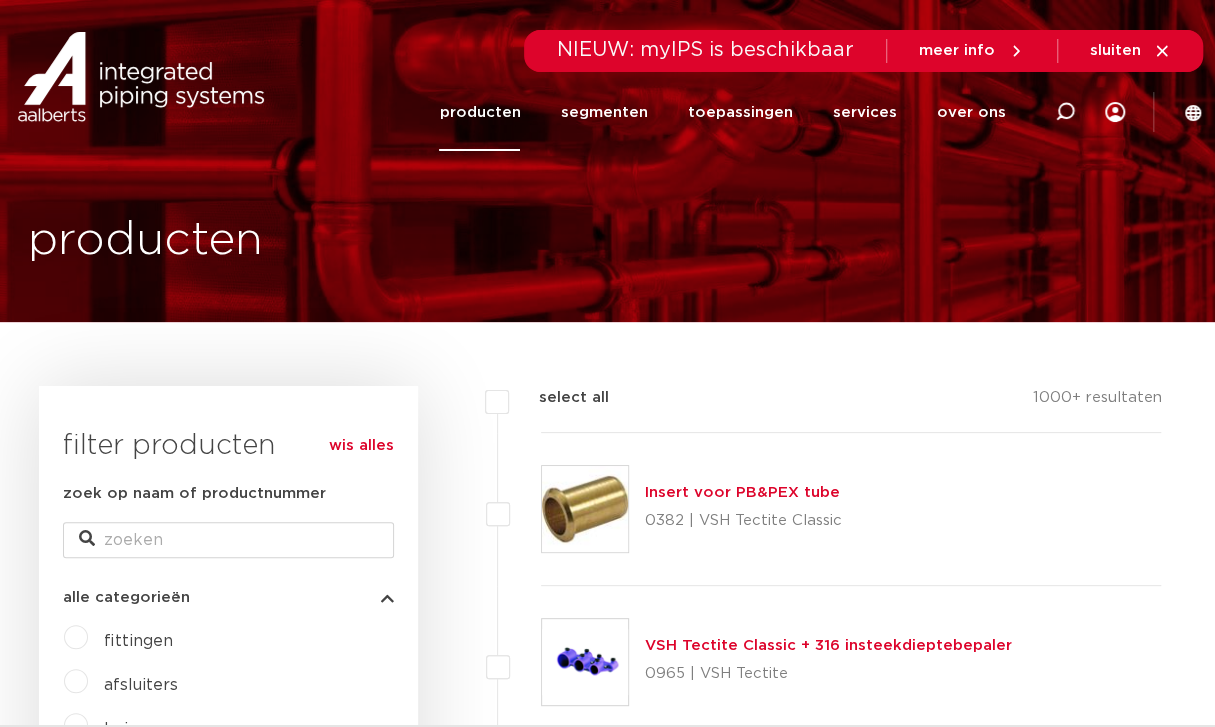 click on "producten" 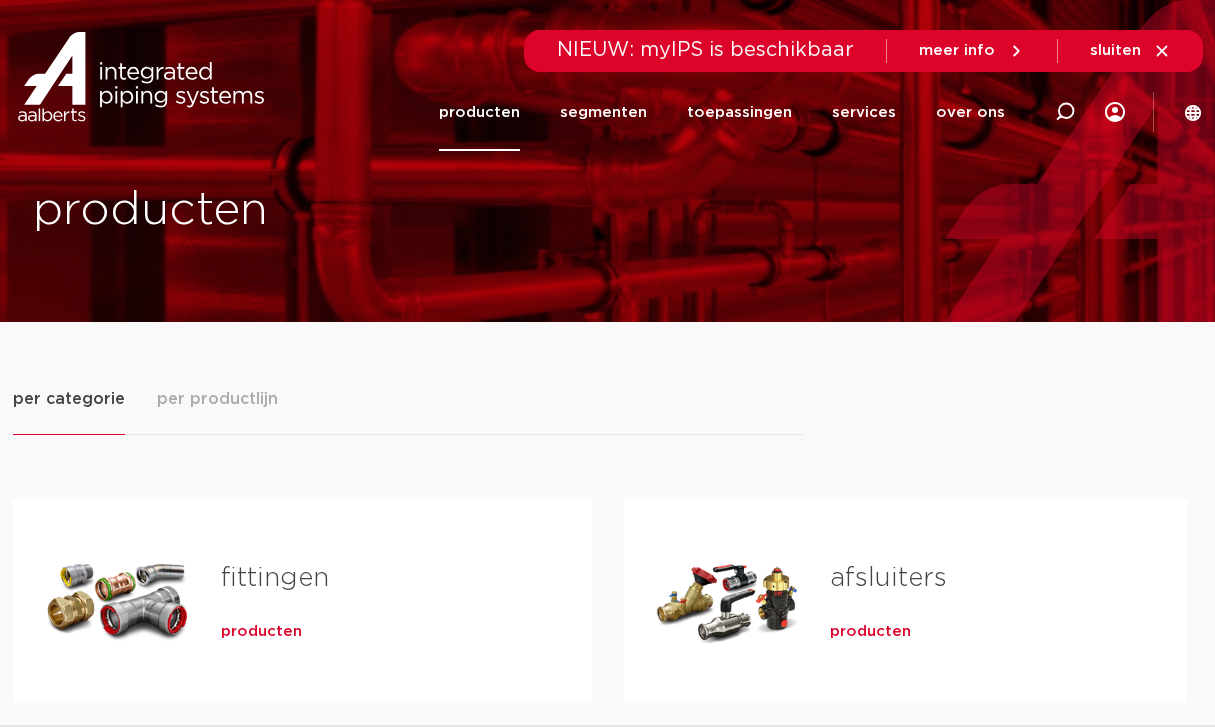 scroll, scrollTop: 0, scrollLeft: 0, axis: both 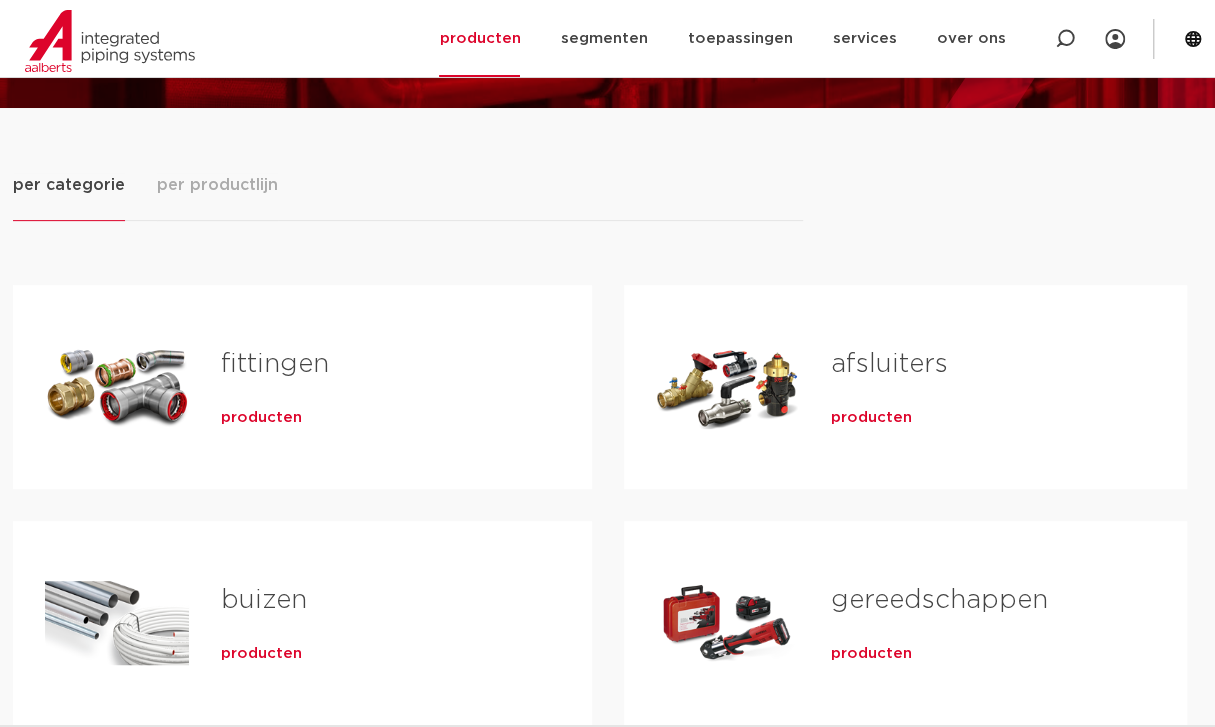 click on "producten" at bounding box center [261, 418] 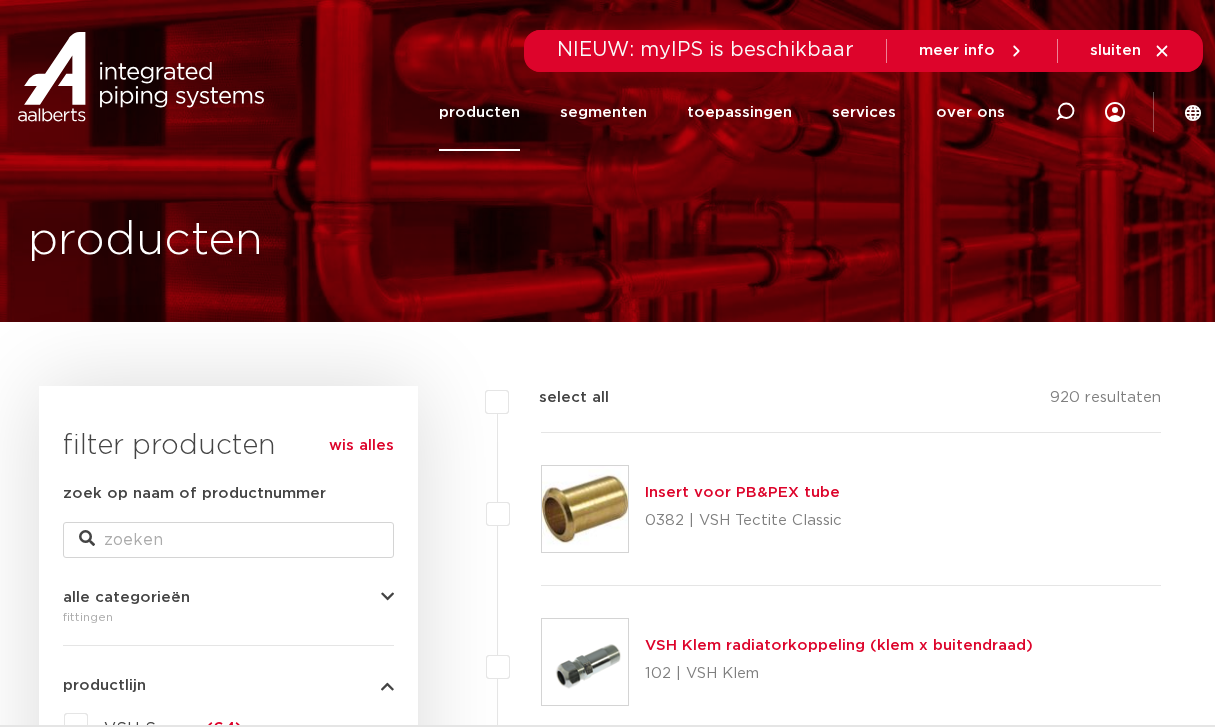 scroll, scrollTop: 0, scrollLeft: 0, axis: both 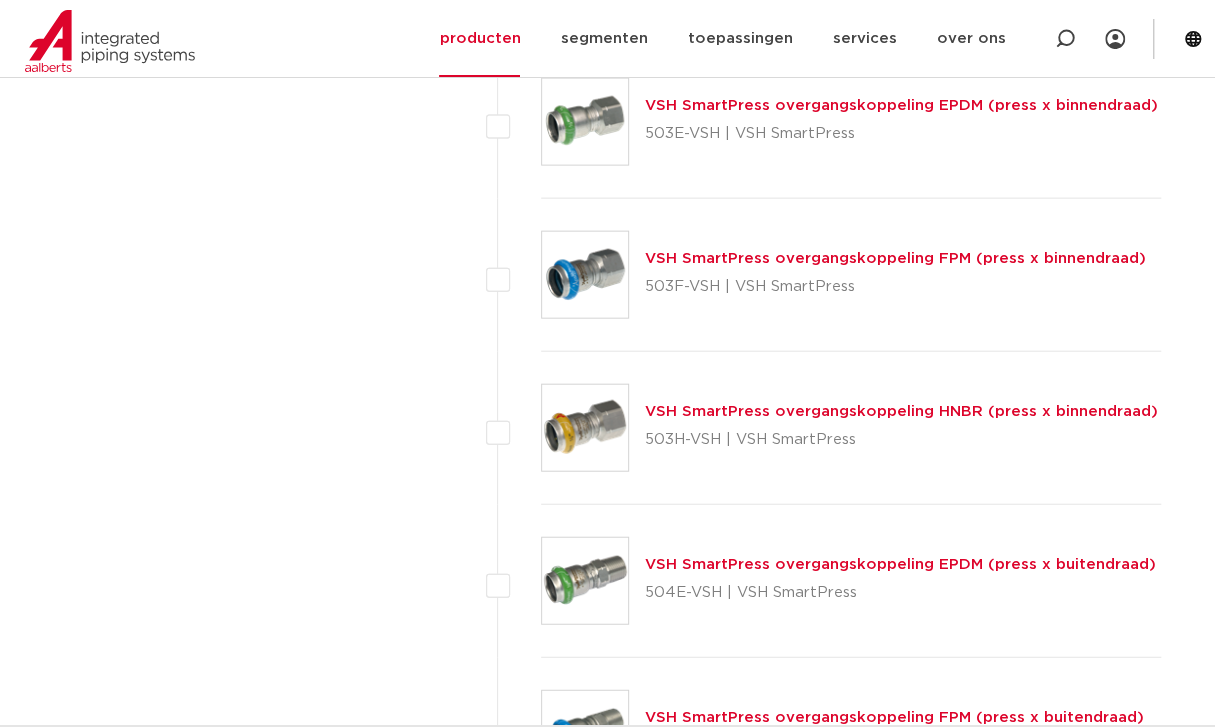 click at bounding box center [585, 581] 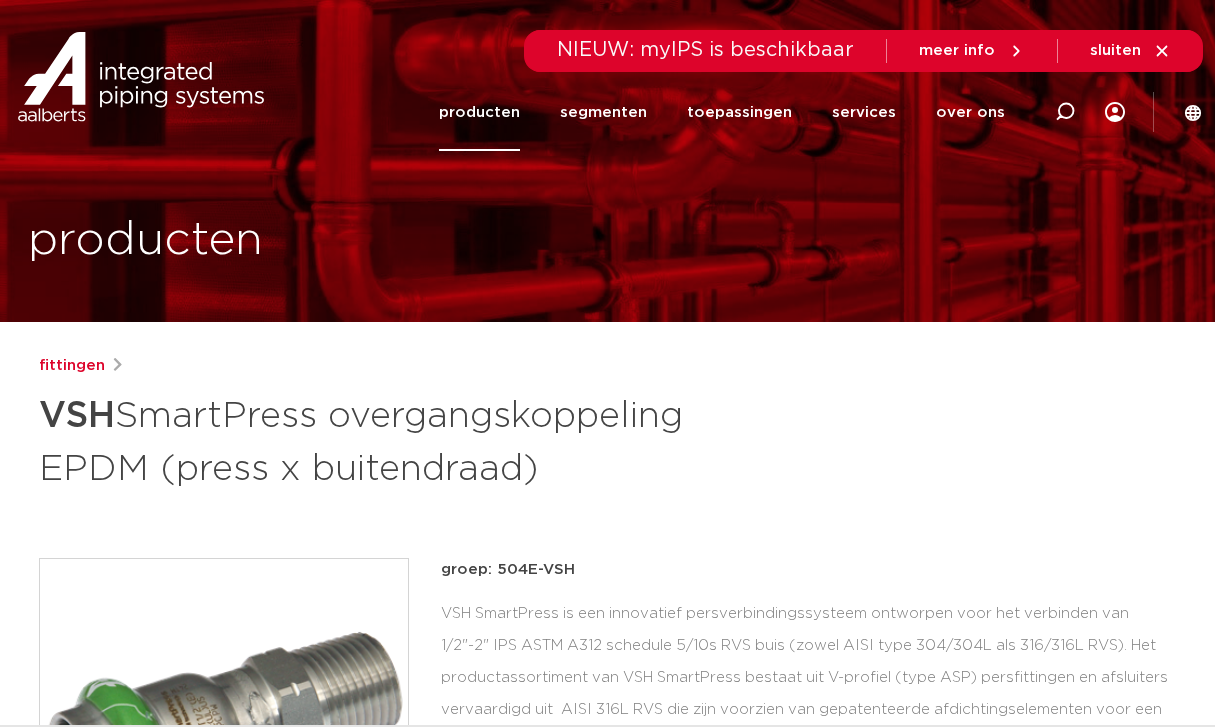 scroll, scrollTop: 0, scrollLeft: 0, axis: both 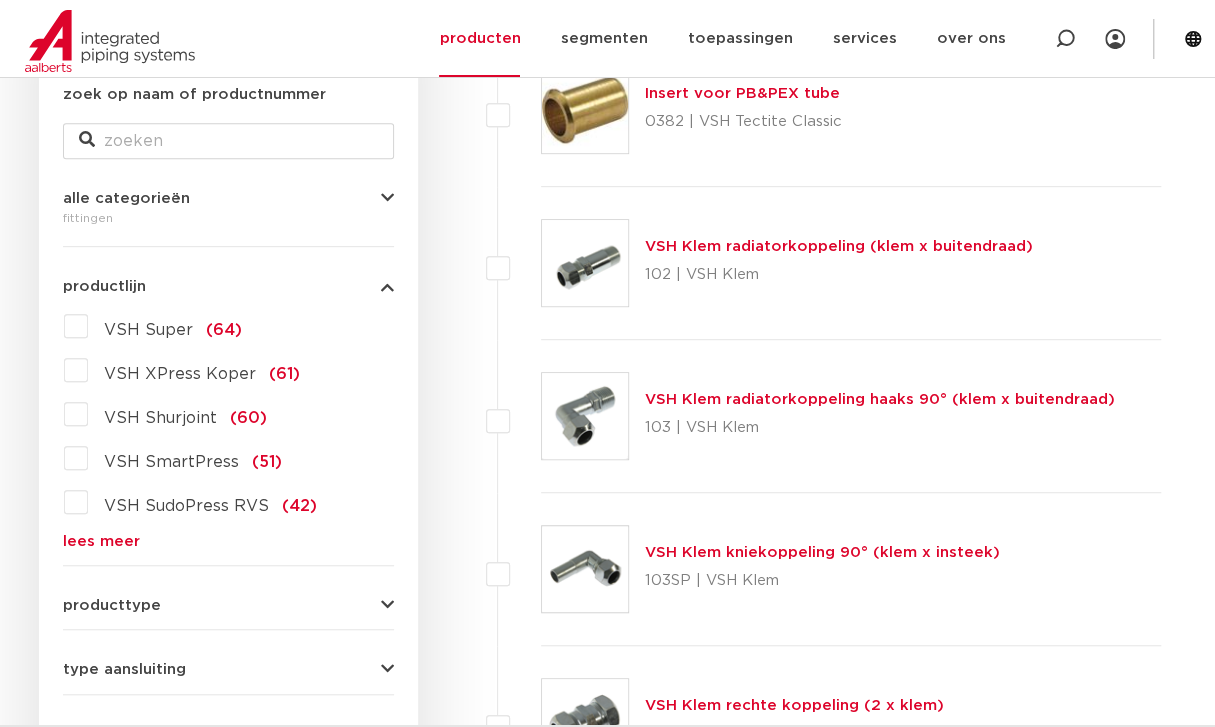 click on "zoek op naam of productnummer
alle categorieën
fittingen
fittingen
afsluiters
buizen
gereedschappen
kranen" at bounding box center (228, 549) 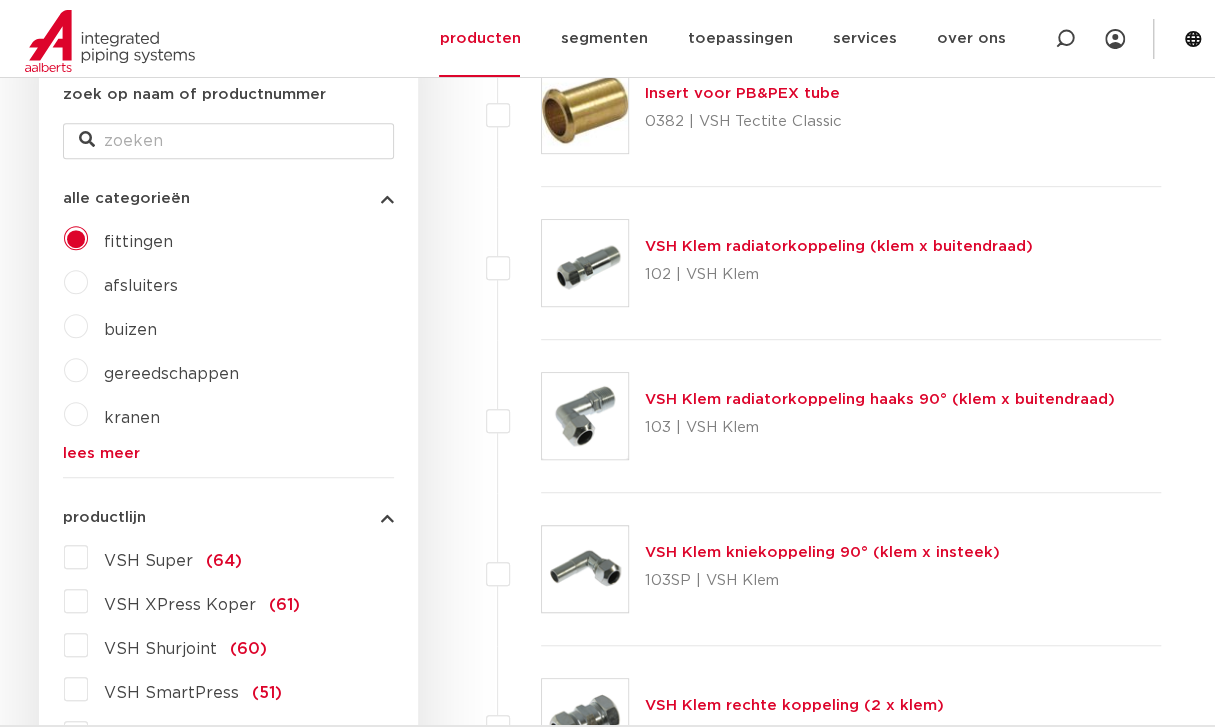 click at bounding box center [387, 198] 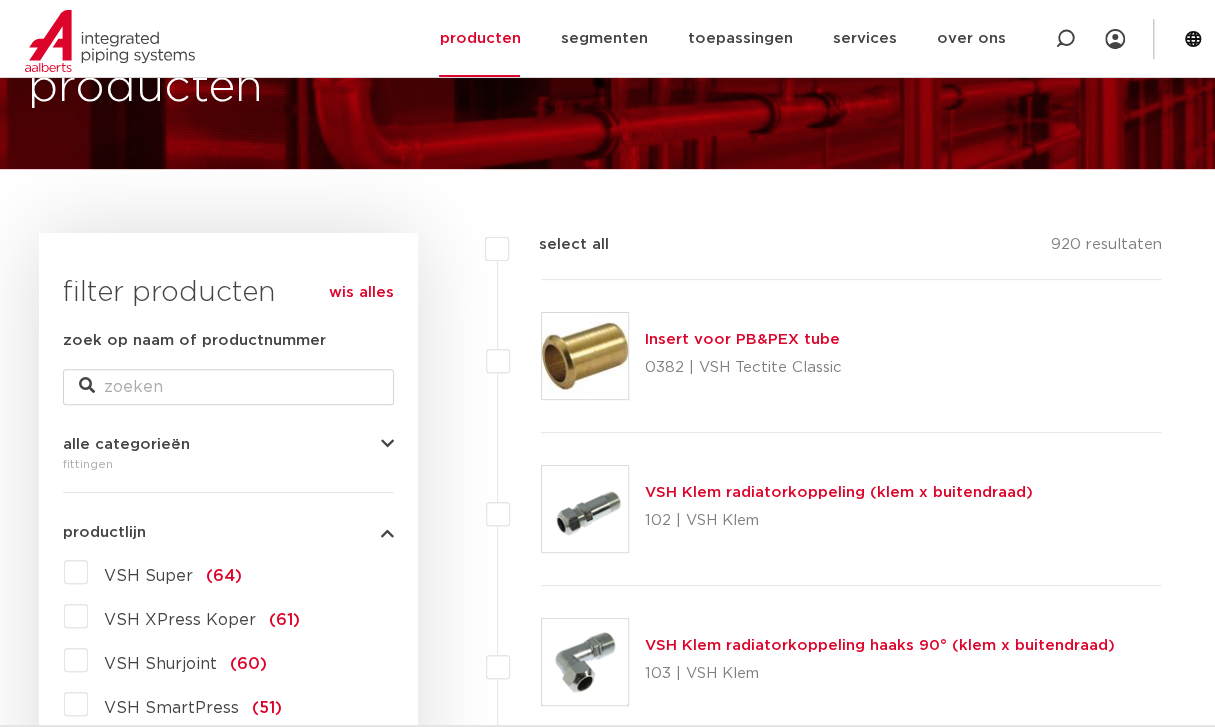 scroll, scrollTop: 93, scrollLeft: 0, axis: vertical 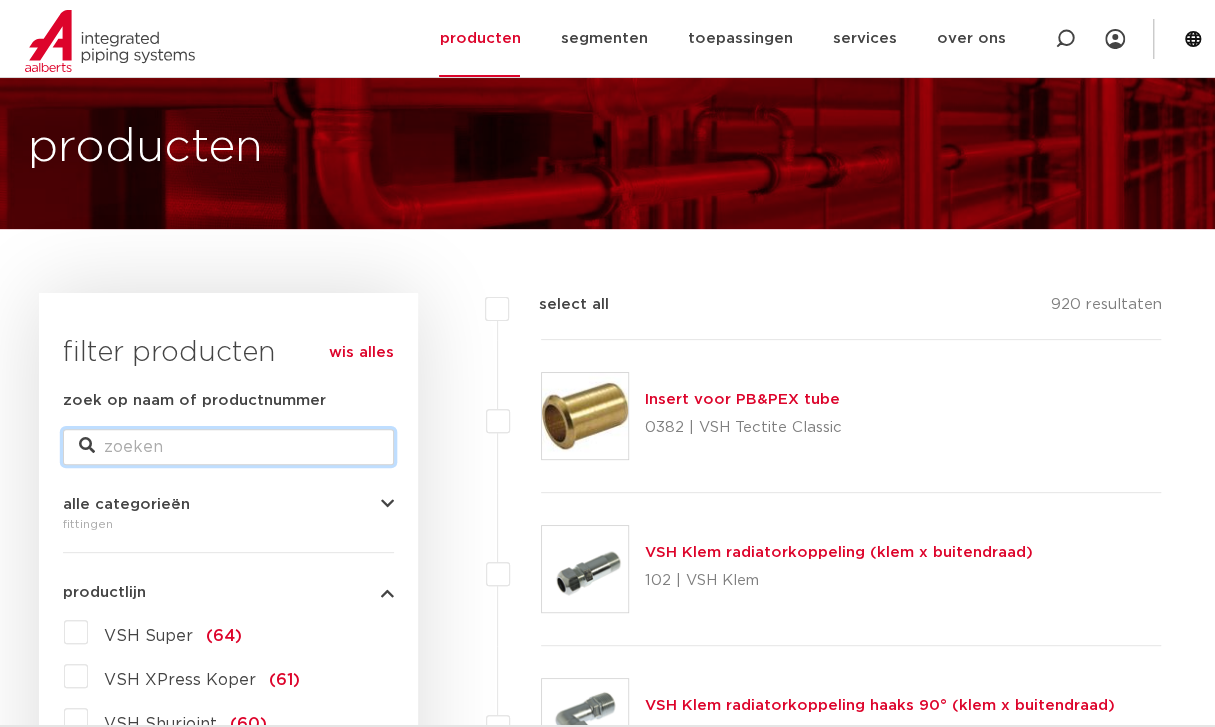 click on "zoek op naam of productnummer" at bounding box center (228, 447) 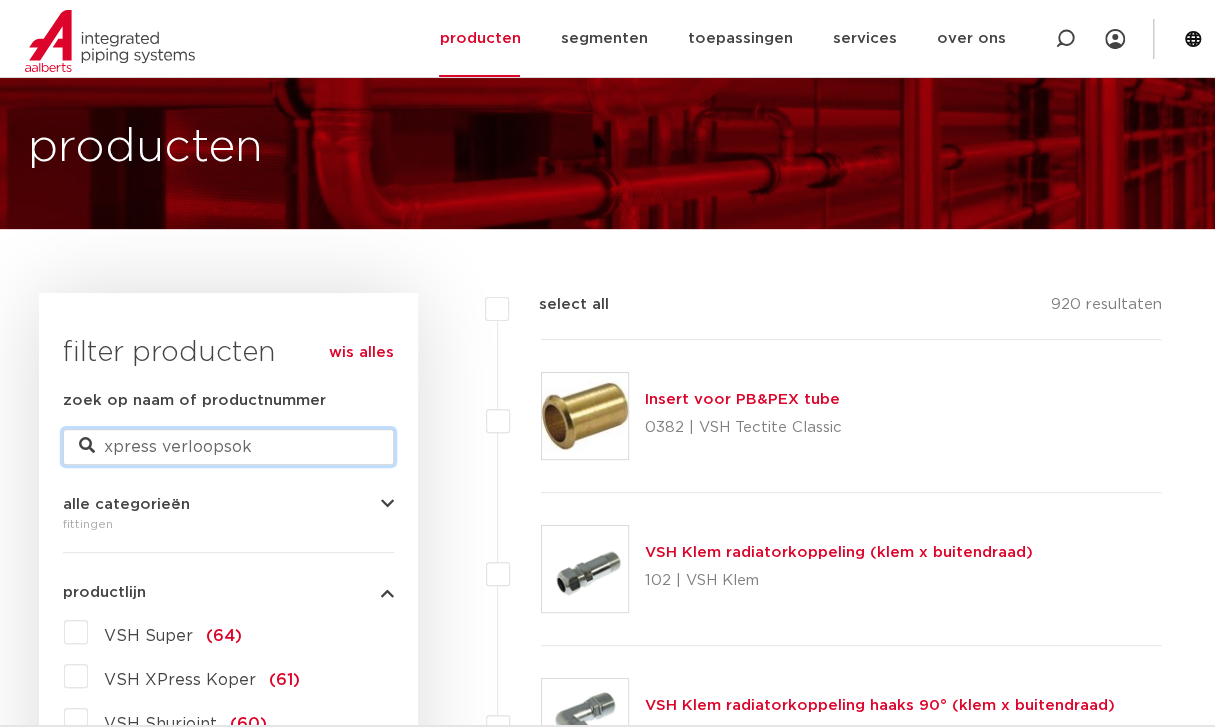 type on "xpress verloopsok" 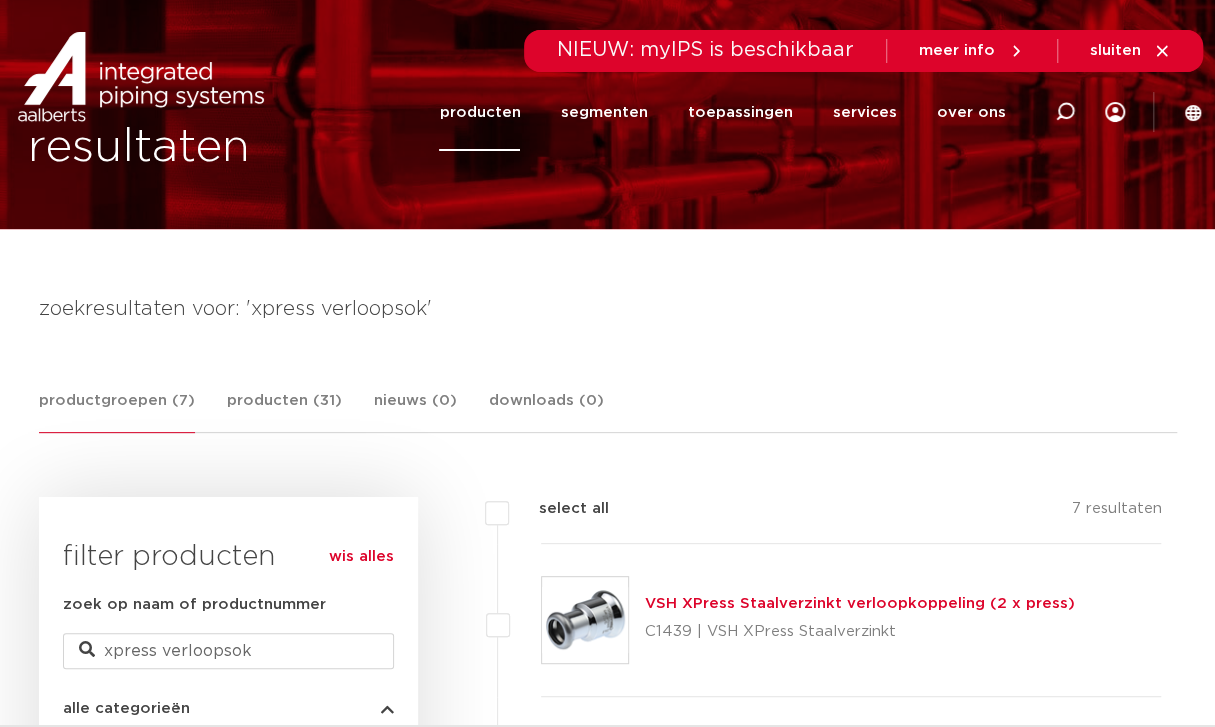 scroll, scrollTop: 0, scrollLeft: 0, axis: both 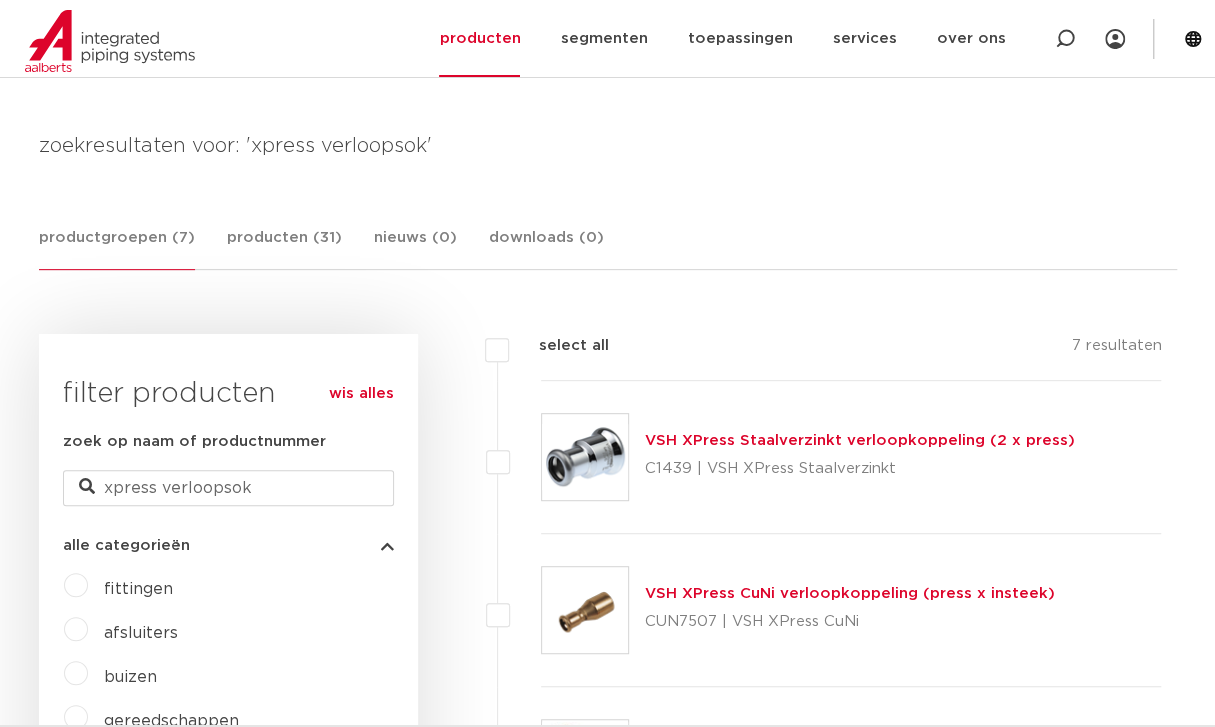 click at bounding box center [585, 457] 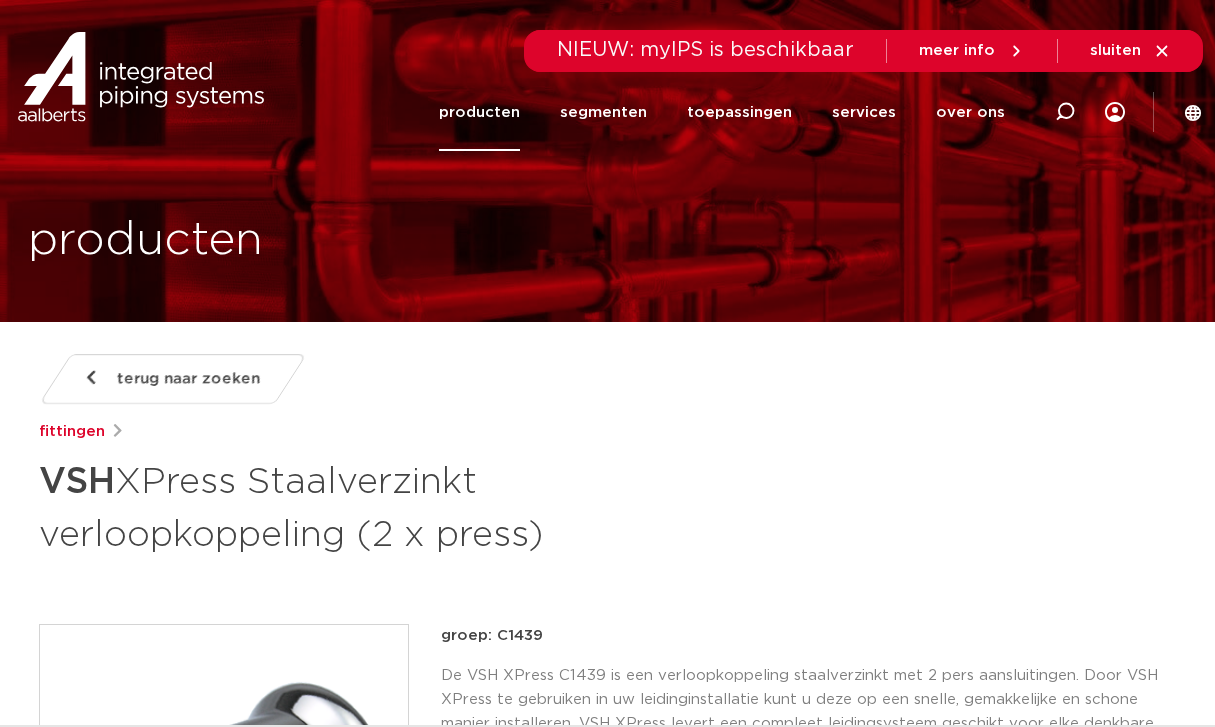 scroll, scrollTop: 0, scrollLeft: 0, axis: both 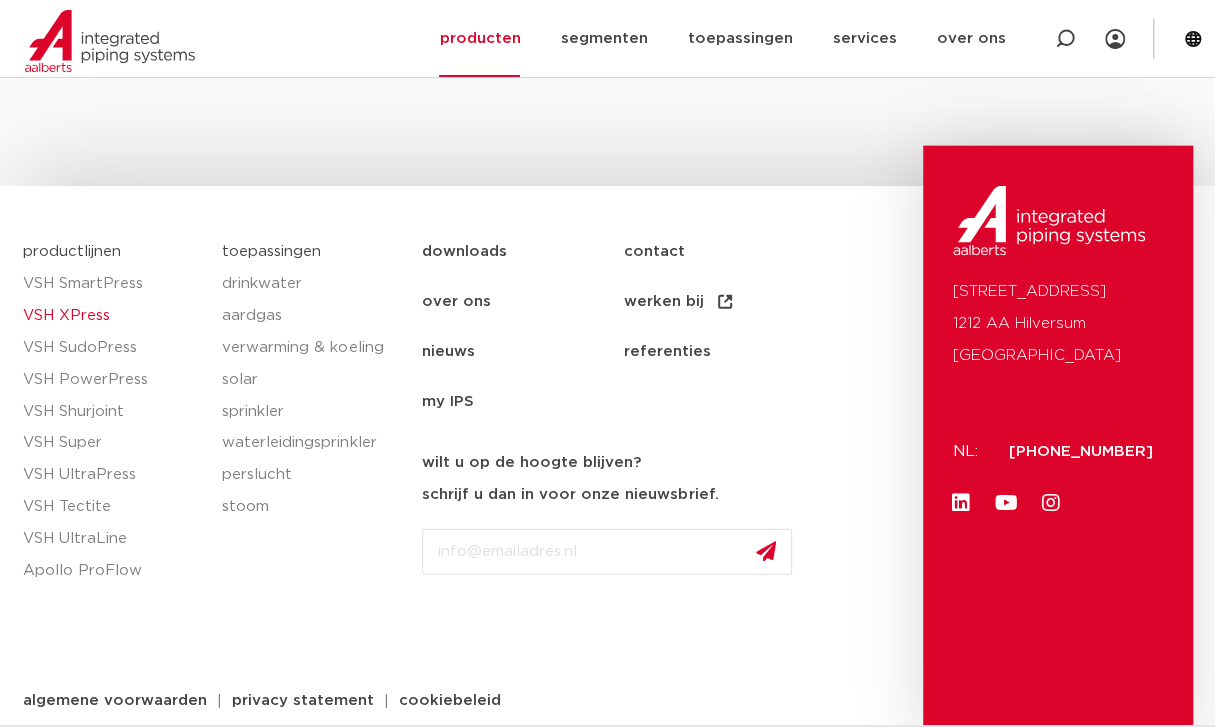 click on "VSH XPress" at bounding box center [113, 316] 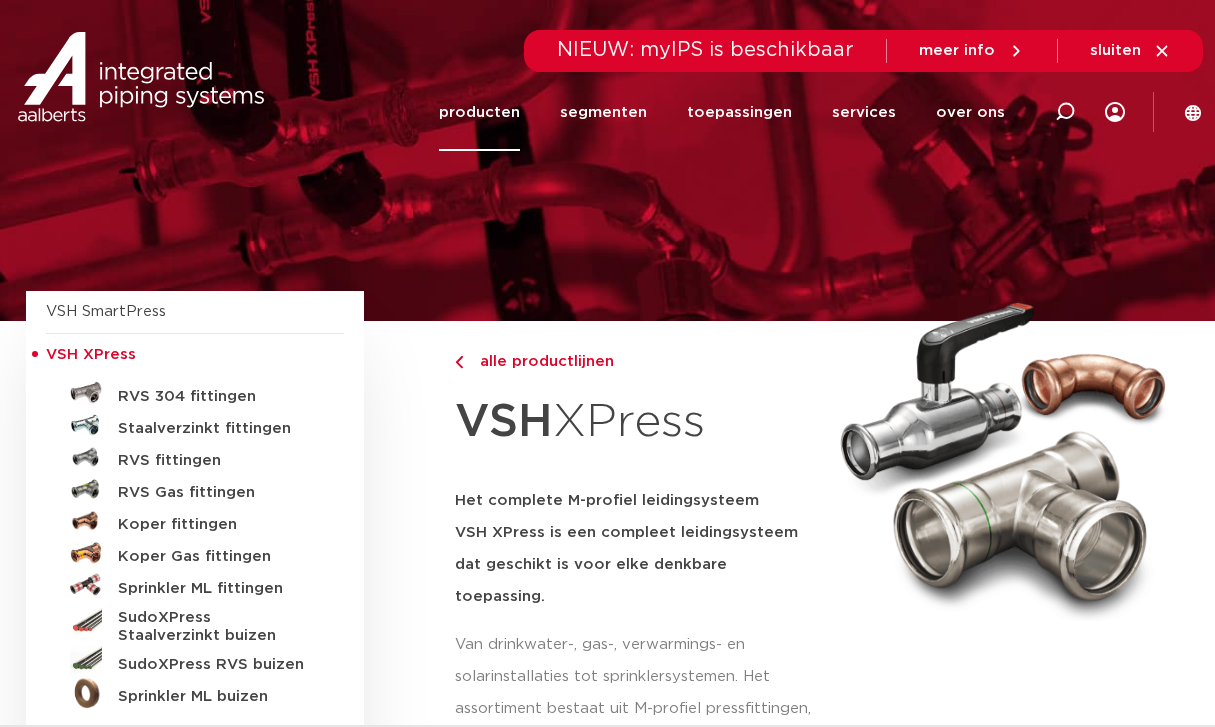 scroll, scrollTop: 0, scrollLeft: 0, axis: both 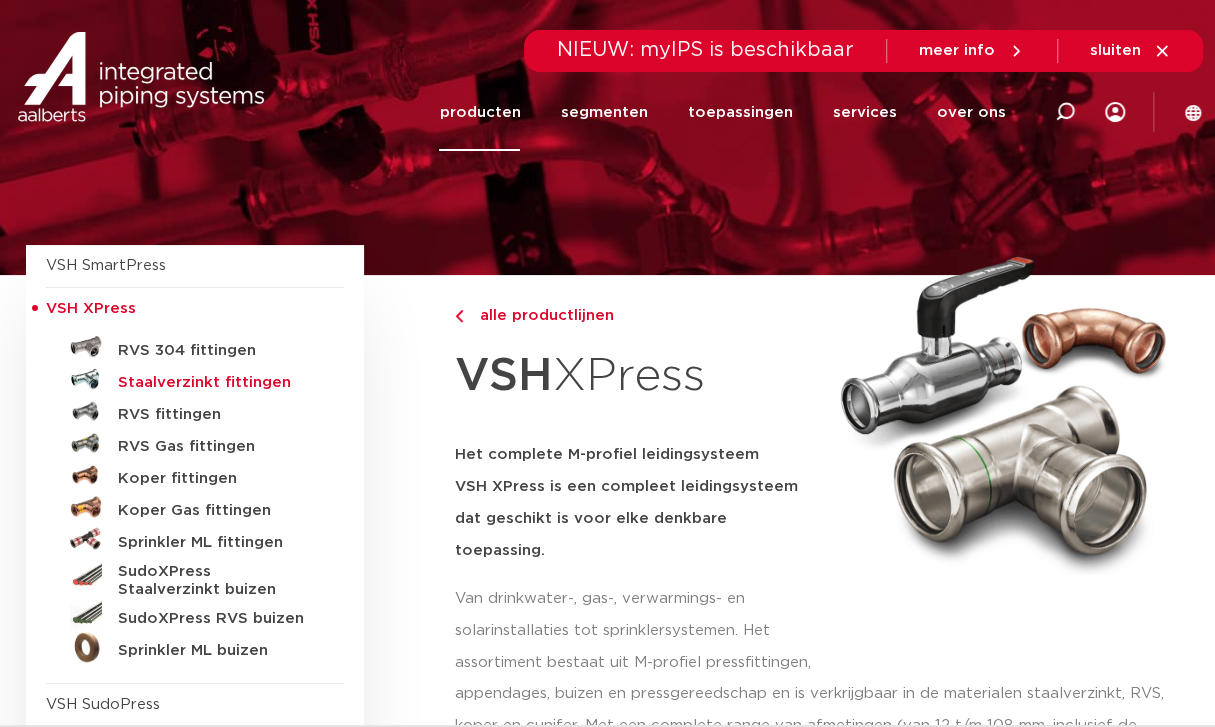 click on "Staalverzinkt fittingen" at bounding box center [217, 383] 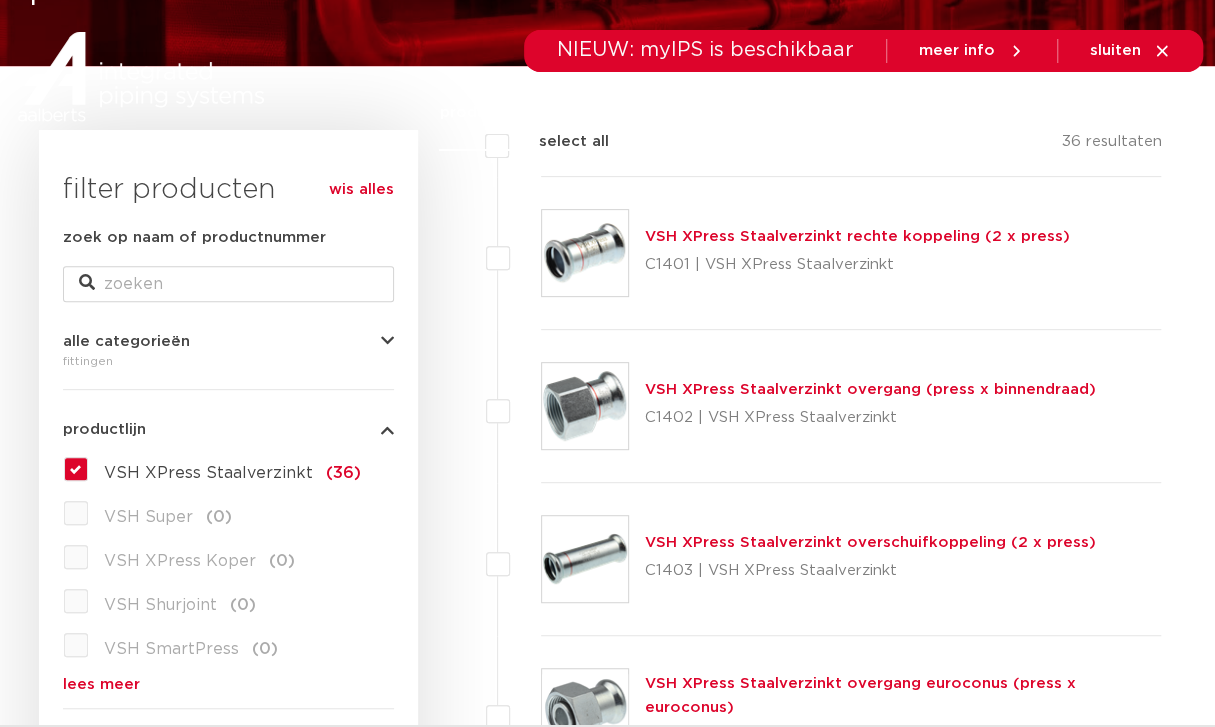 scroll, scrollTop: 256, scrollLeft: 0, axis: vertical 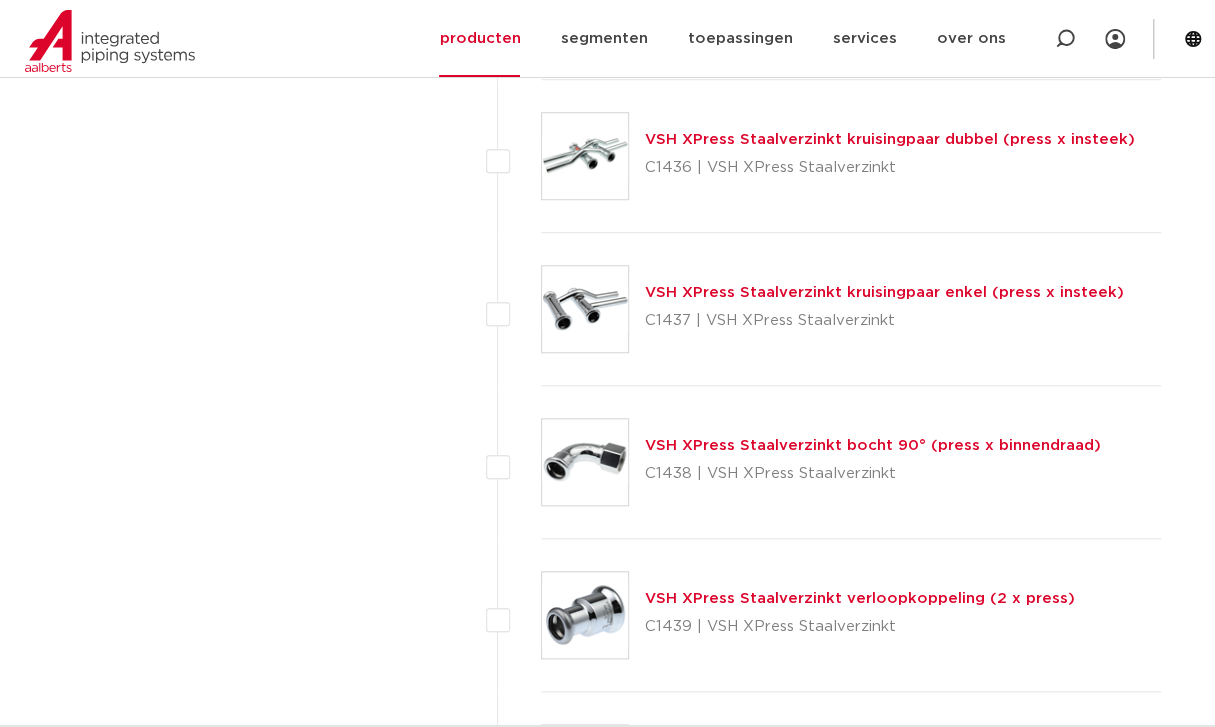 click on "VSH XPress Staalverzinkt verloopkoppeling (2 x press)" at bounding box center (860, 598) 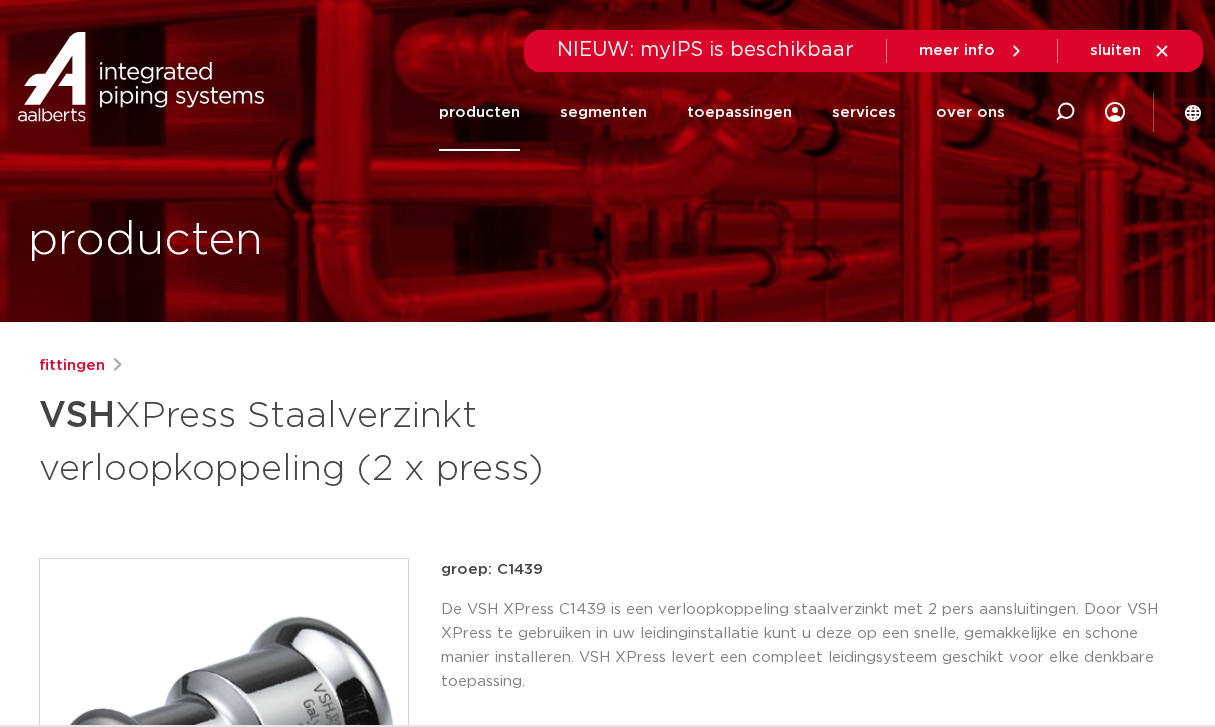scroll, scrollTop: 0, scrollLeft: 0, axis: both 